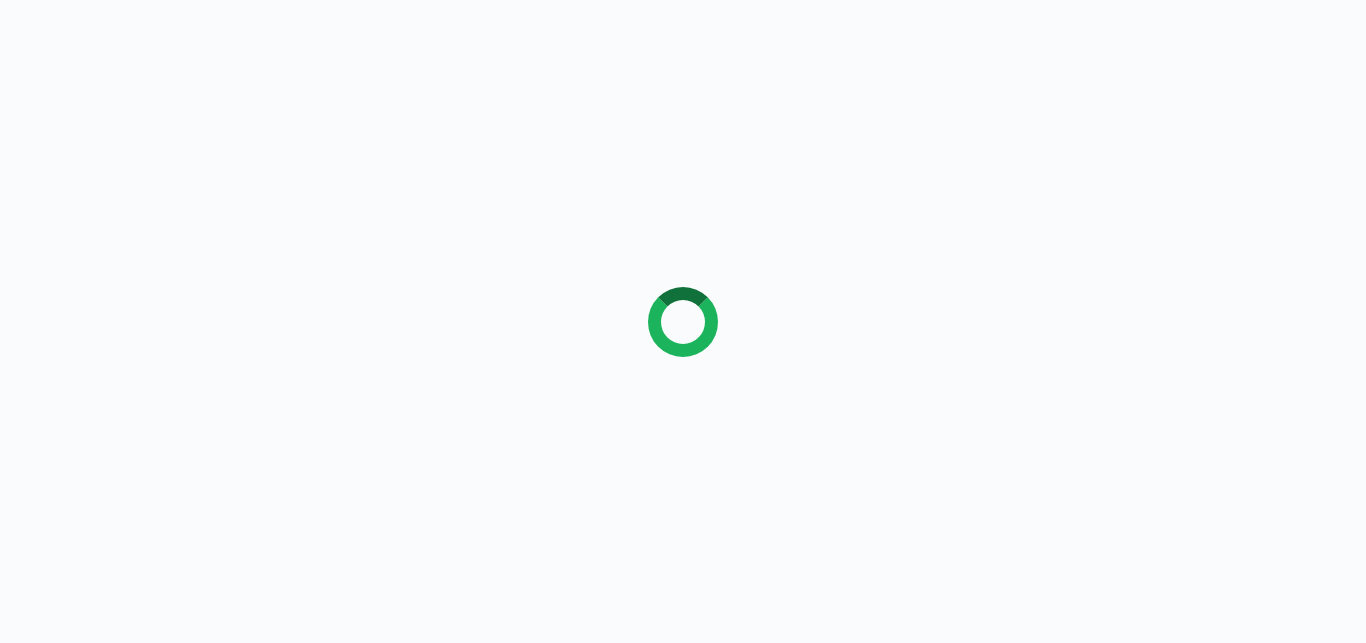 scroll, scrollTop: 0, scrollLeft: 0, axis: both 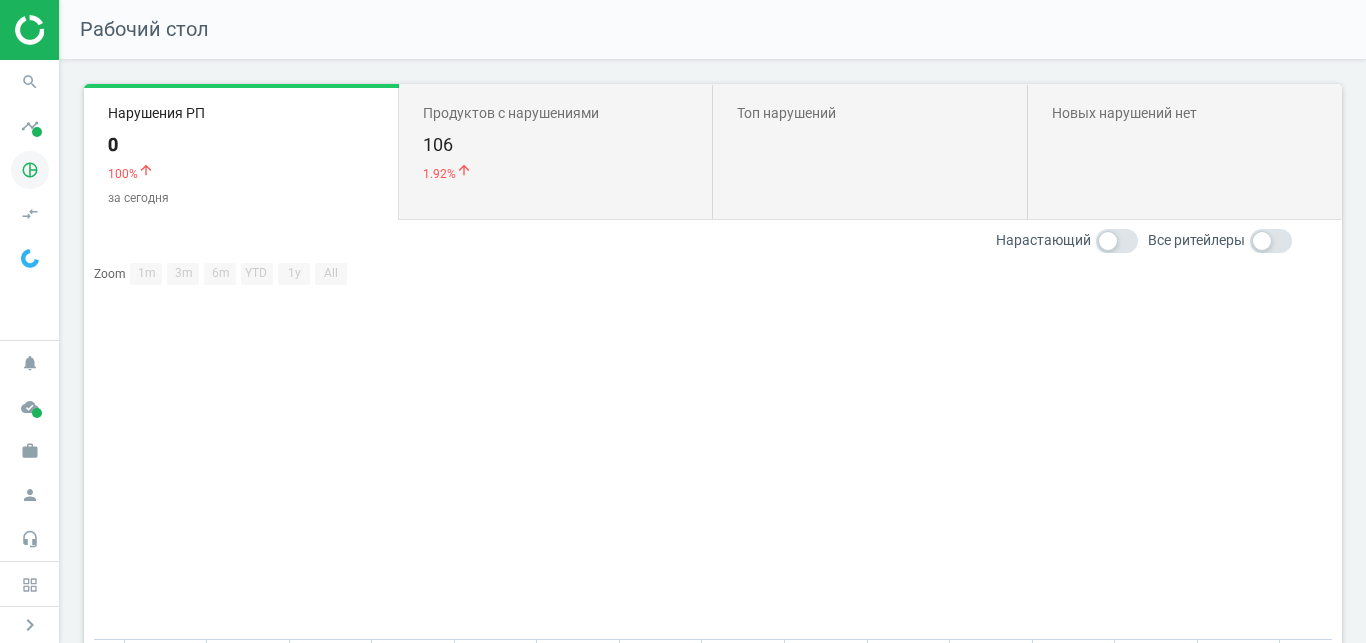 click on "pie_chart_outlined" at bounding box center (30, 170) 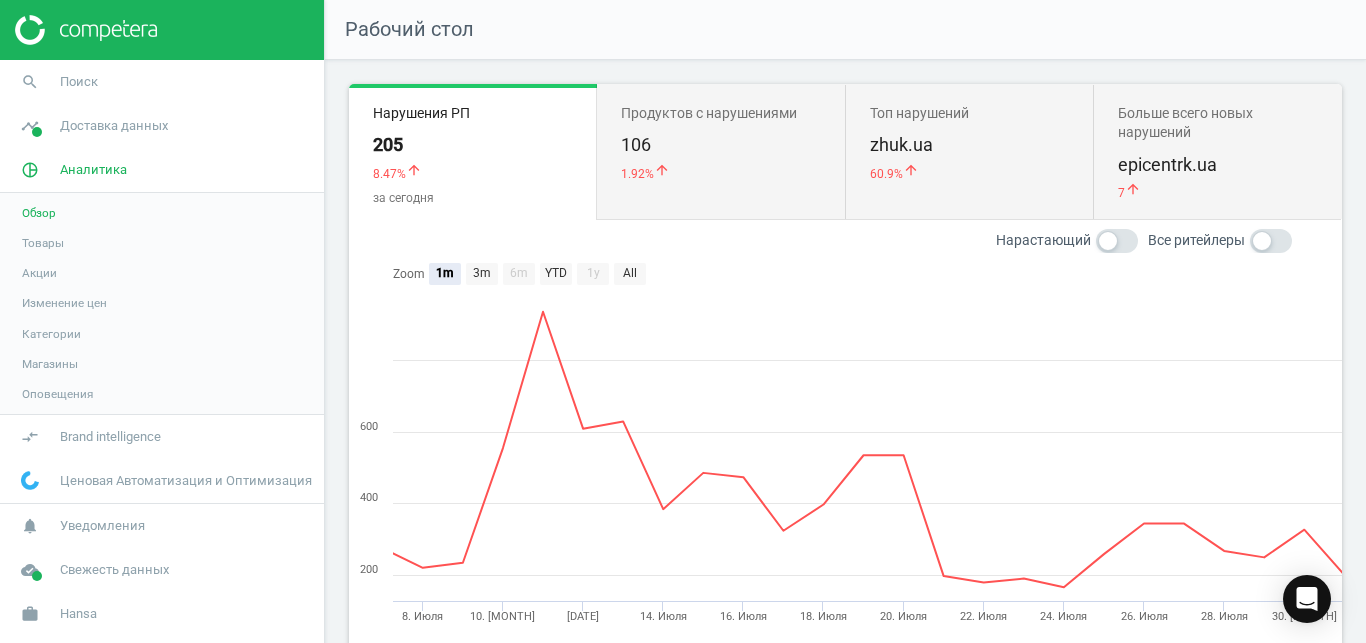 click on "Товары" at bounding box center [43, 243] 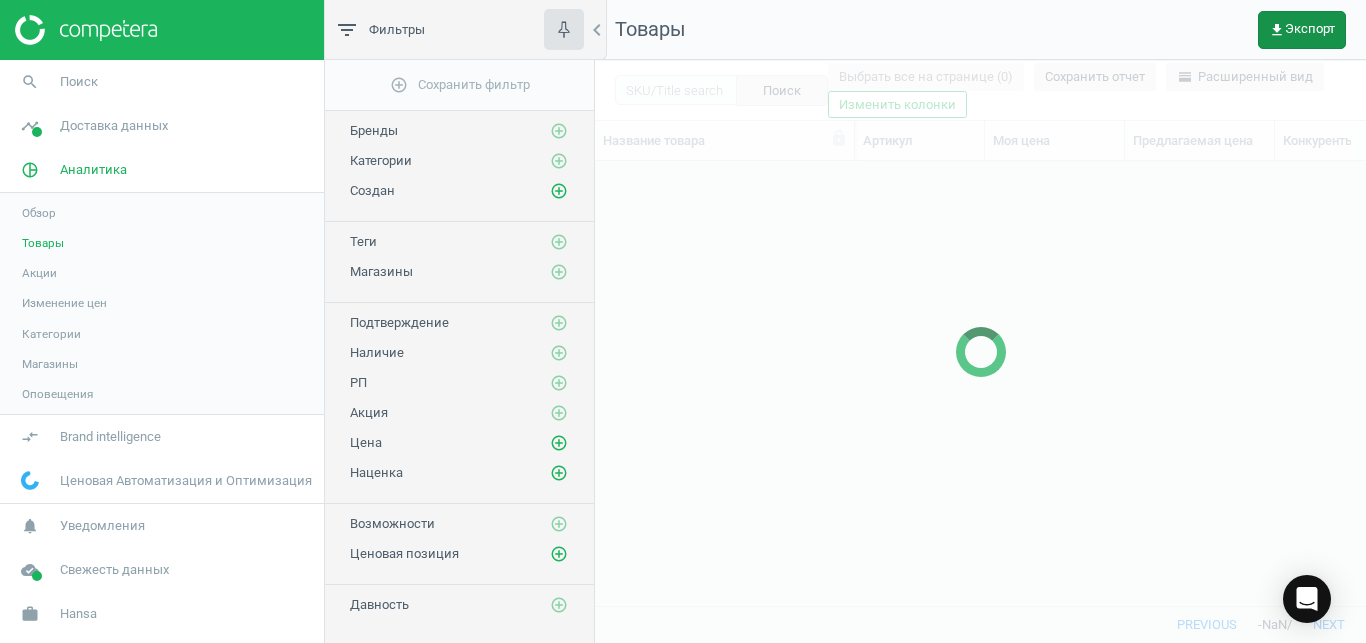 click on "get_app Экспорт" at bounding box center [1302, 30] 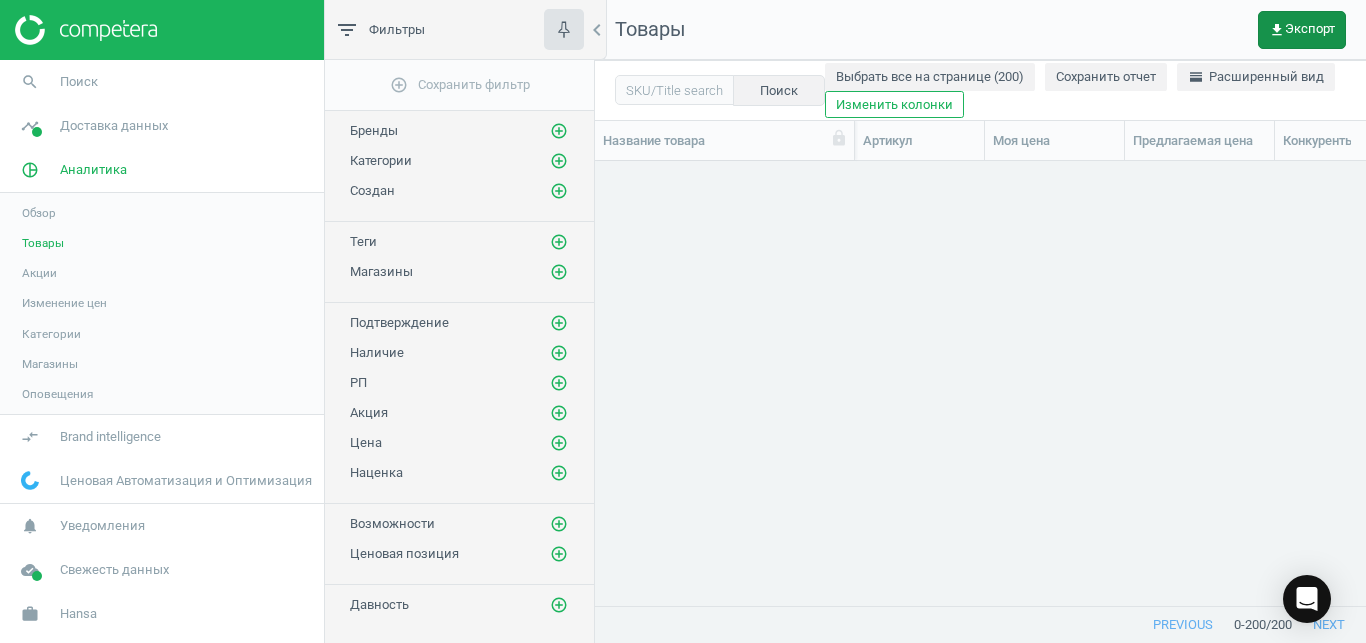 scroll, scrollTop: 18, scrollLeft: 18, axis: both 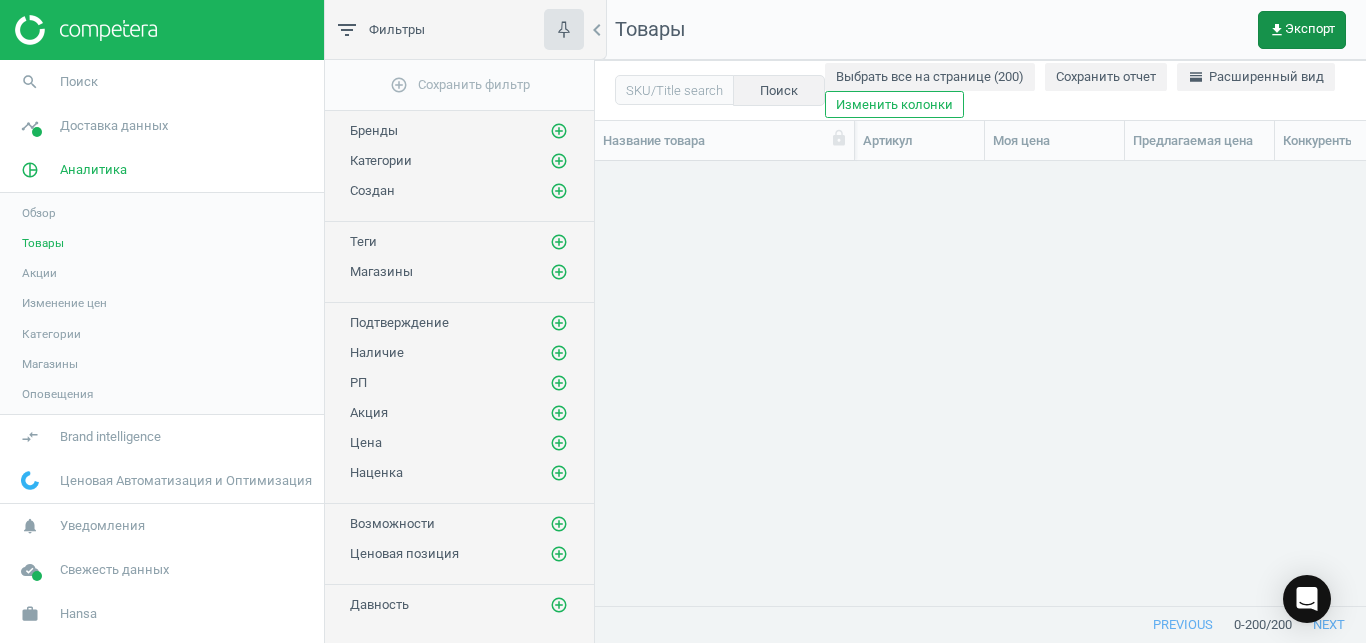 click on "get_app Экспорт" at bounding box center (1302, 30) 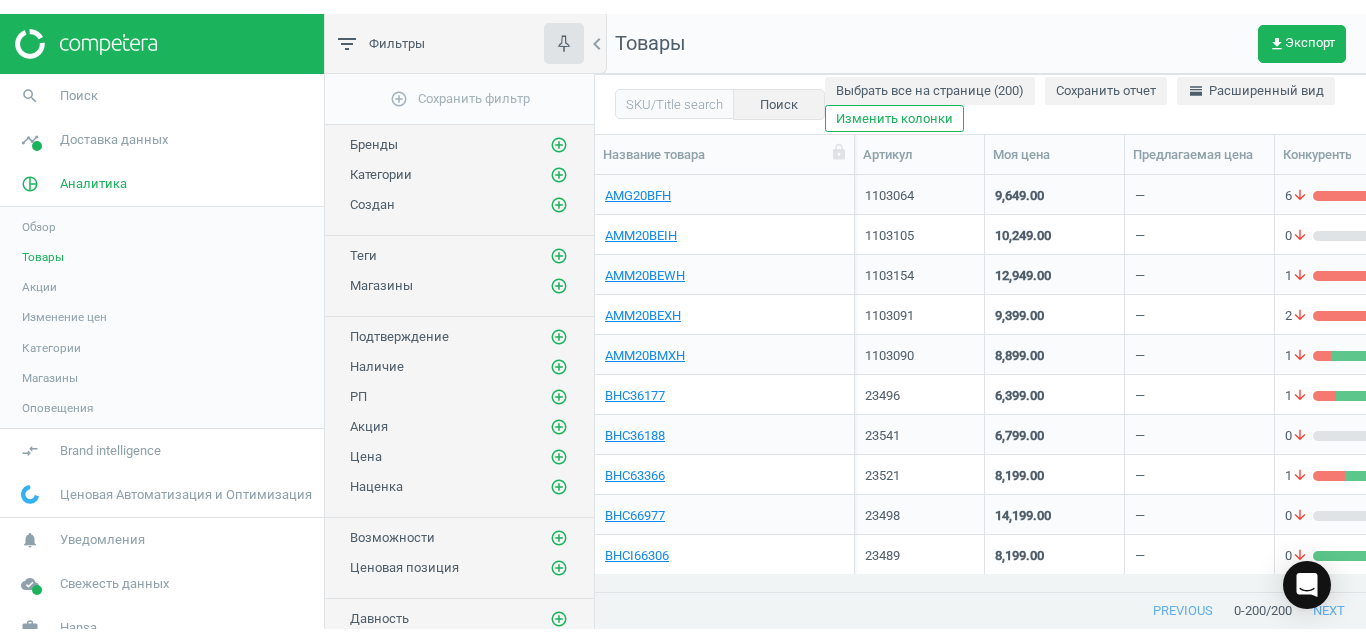 scroll, scrollTop: 382, scrollLeft: 754, axis: both 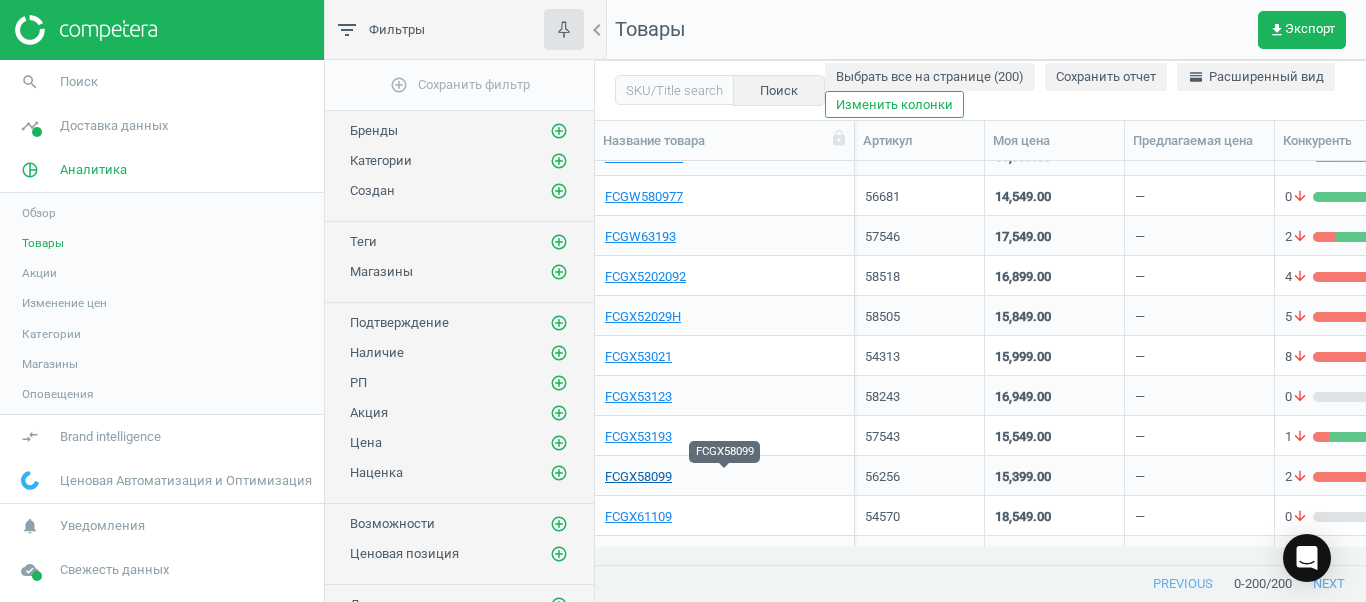 click on "FCGX58099" at bounding box center (638, 477) 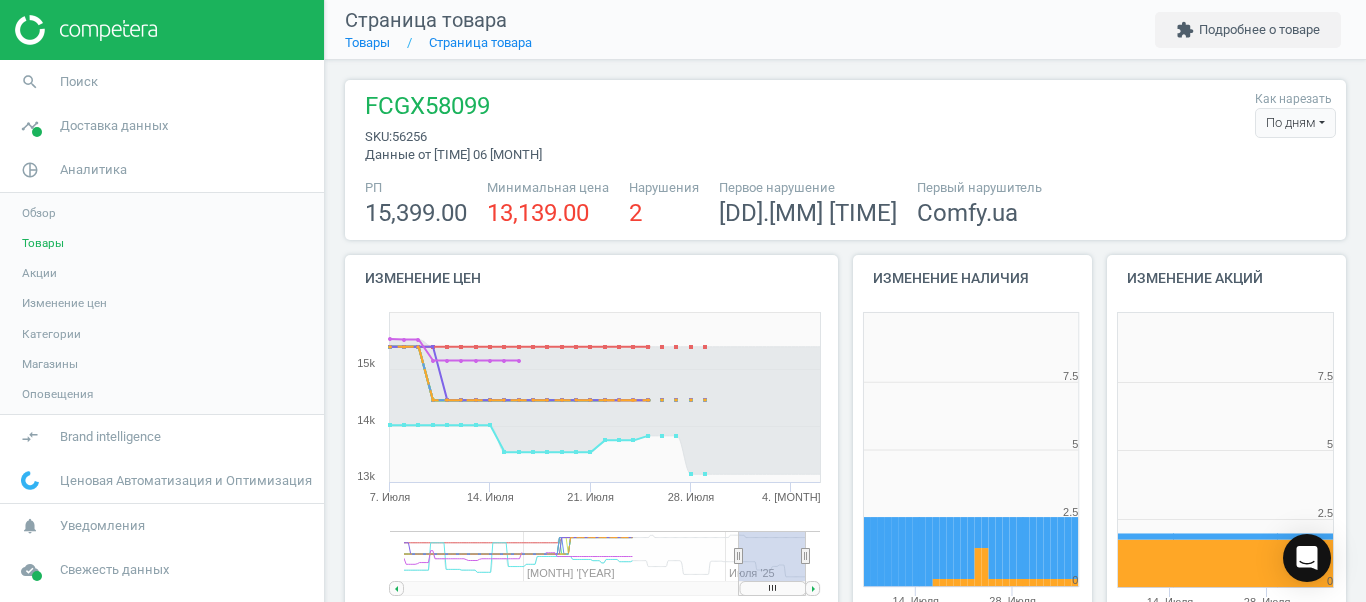 scroll, scrollTop: 27, scrollLeft: 27, axis: both 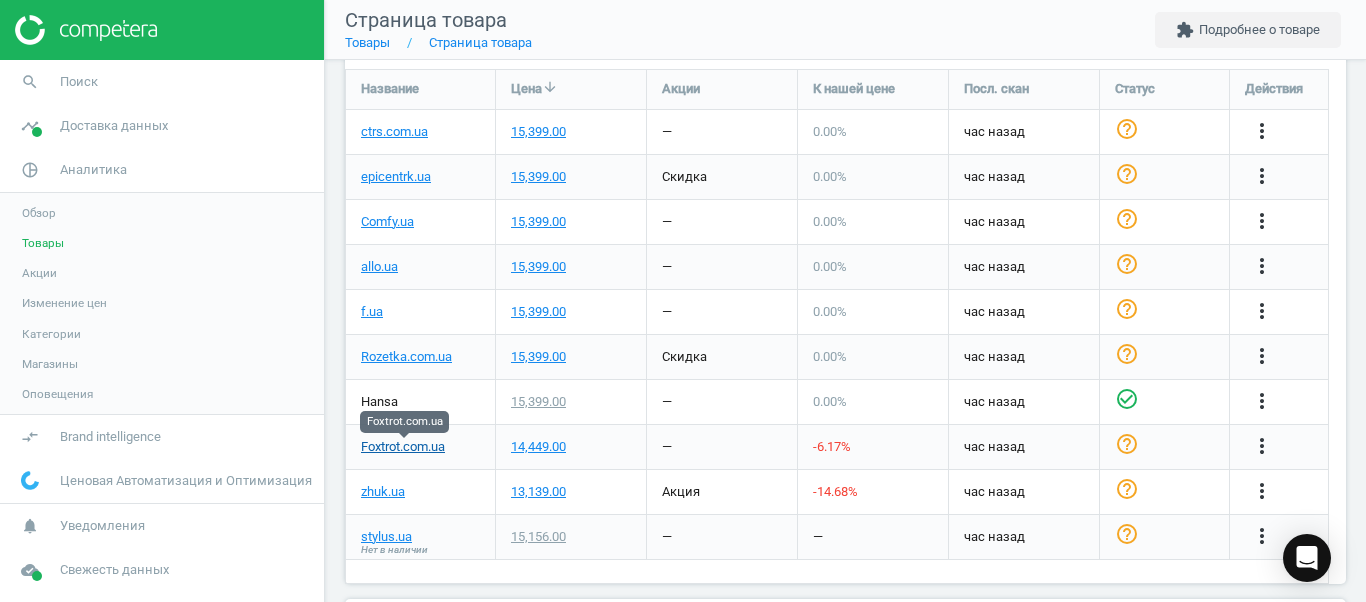 click on "Foxtrot.com.ua" at bounding box center (403, 447) 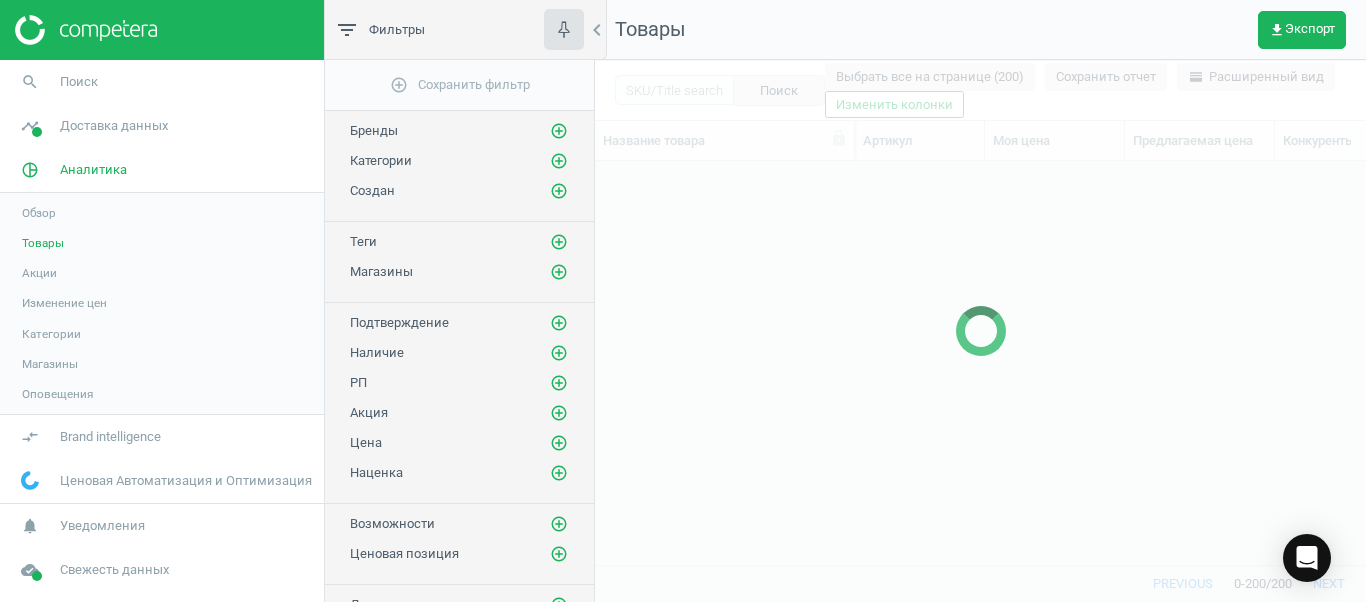 scroll, scrollTop: 18, scrollLeft: 18, axis: both 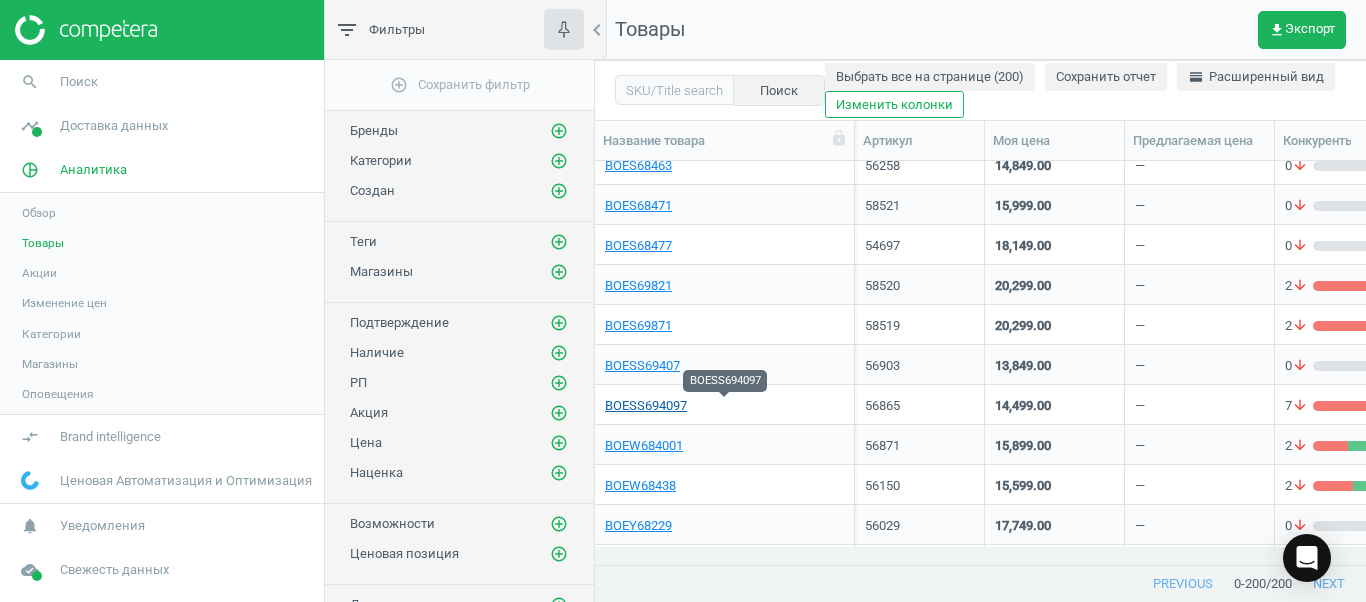 click on "BOESS694097" at bounding box center [646, 406] 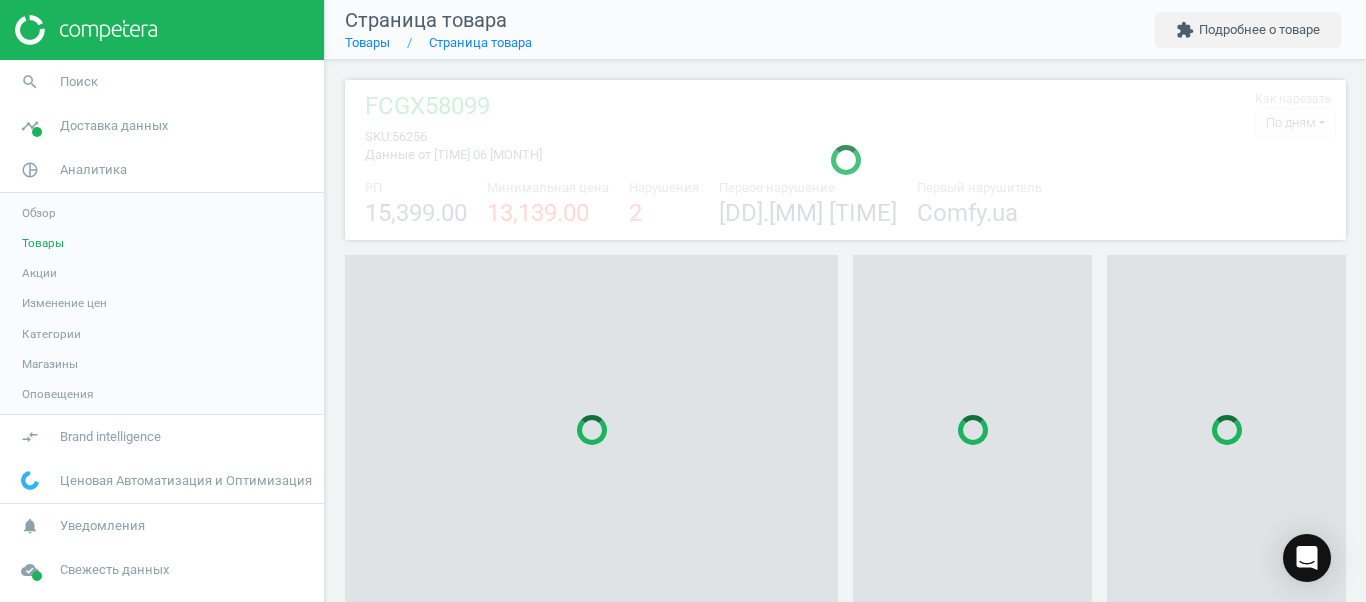 scroll, scrollTop: 27, scrollLeft: 27, axis: both 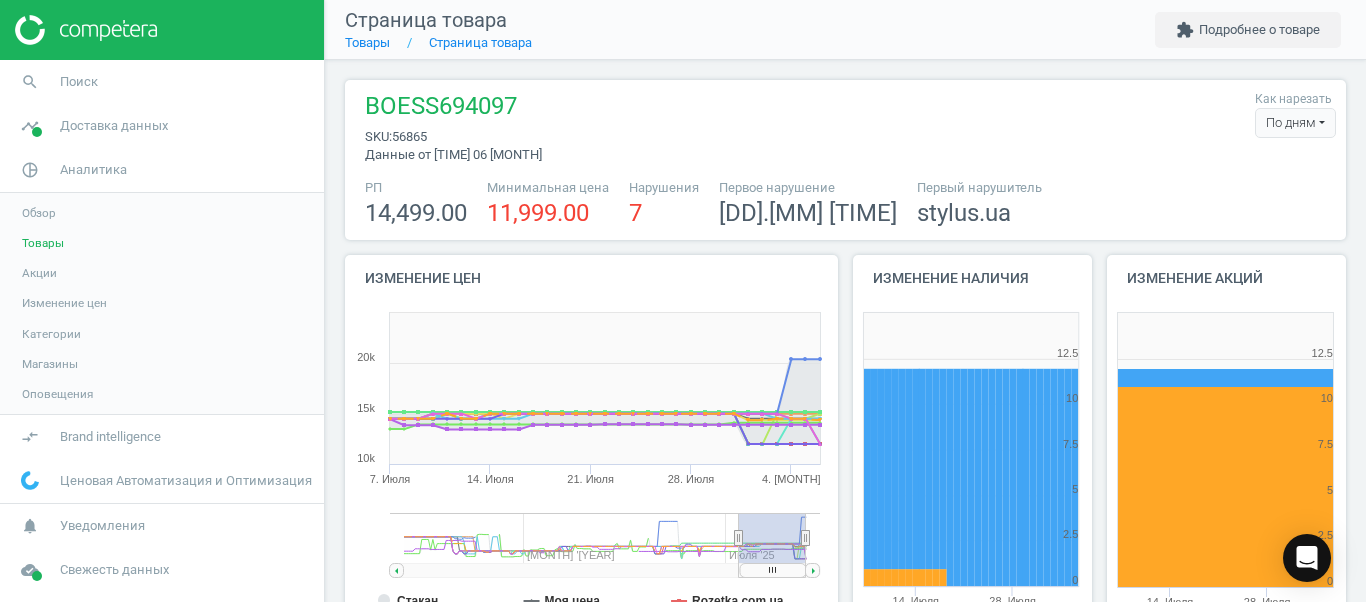 click on "По дням" at bounding box center (1295, 123) 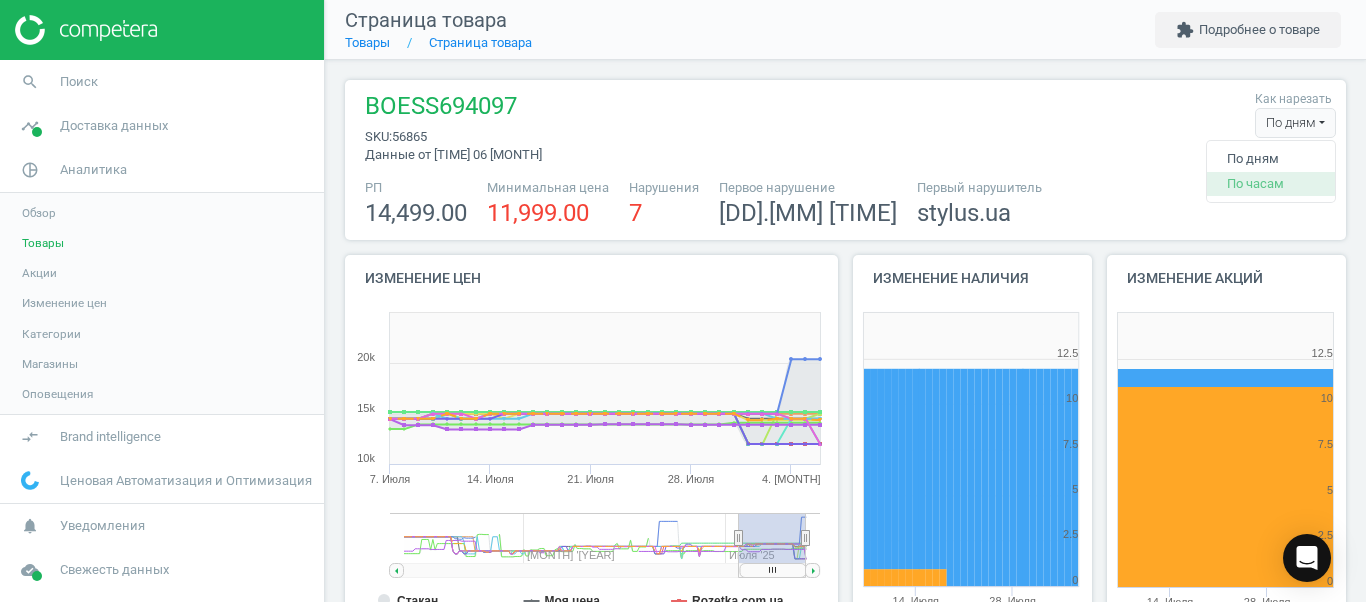 click on "По часам" at bounding box center (1271, 184) 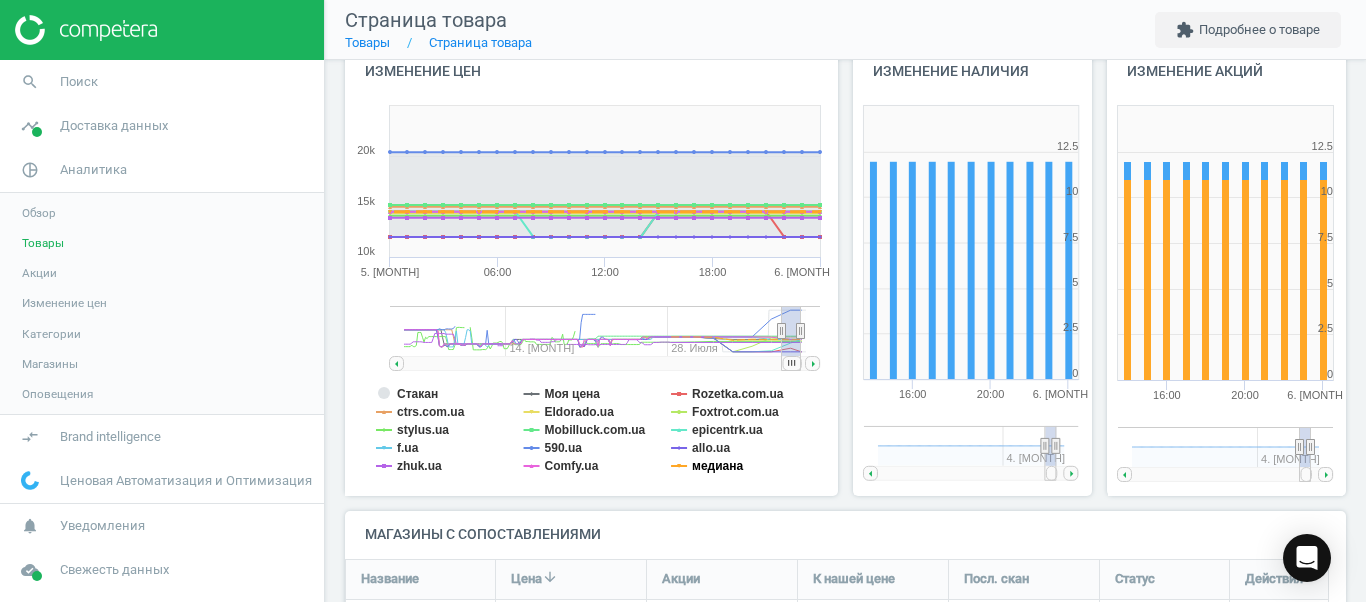 click on "медиана" 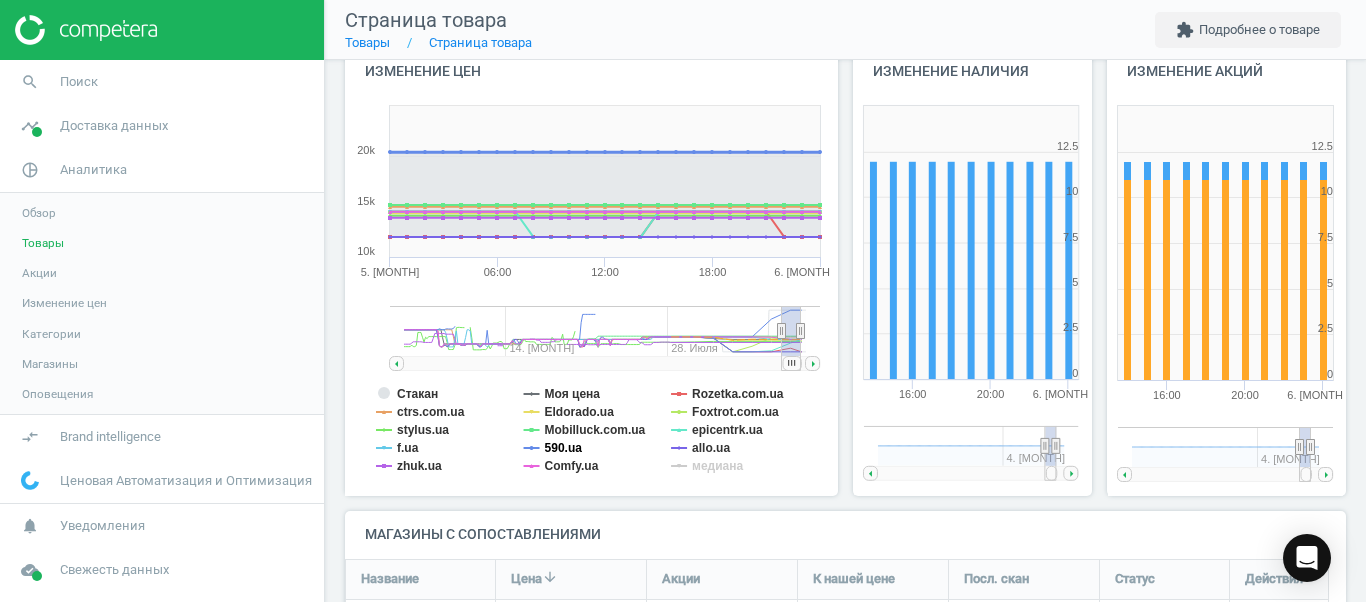 click on "590.ua" 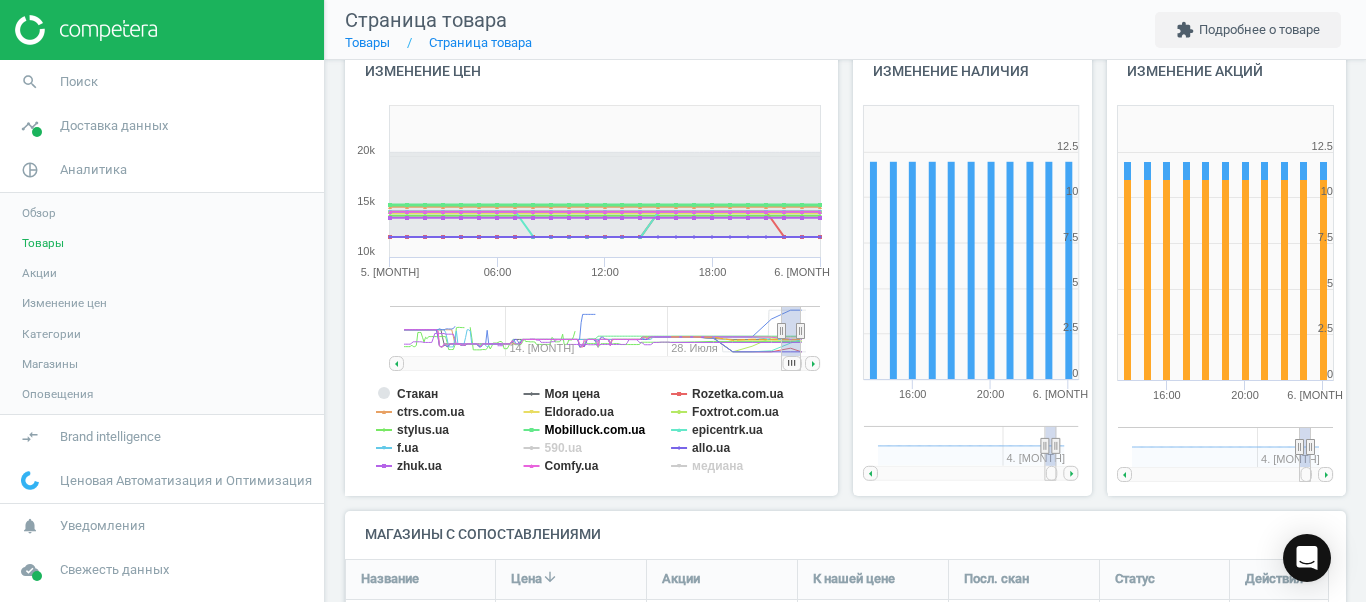 click on "Mobilluck.com.ua" 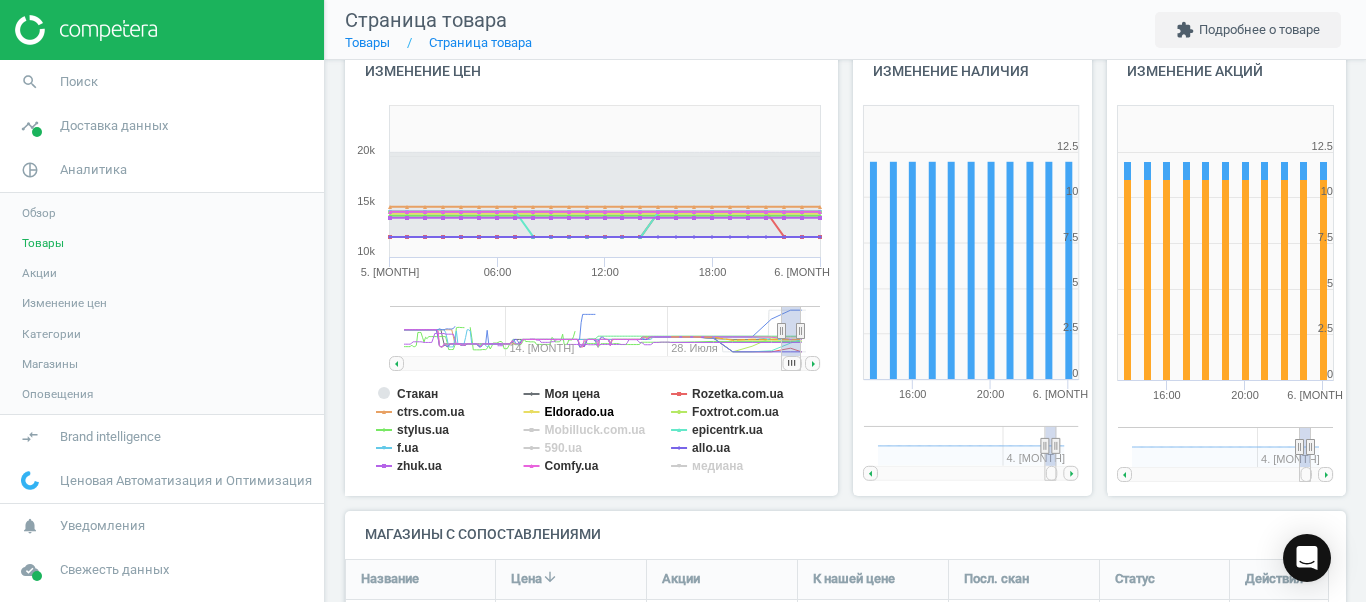 click on "Eldorado.ua" 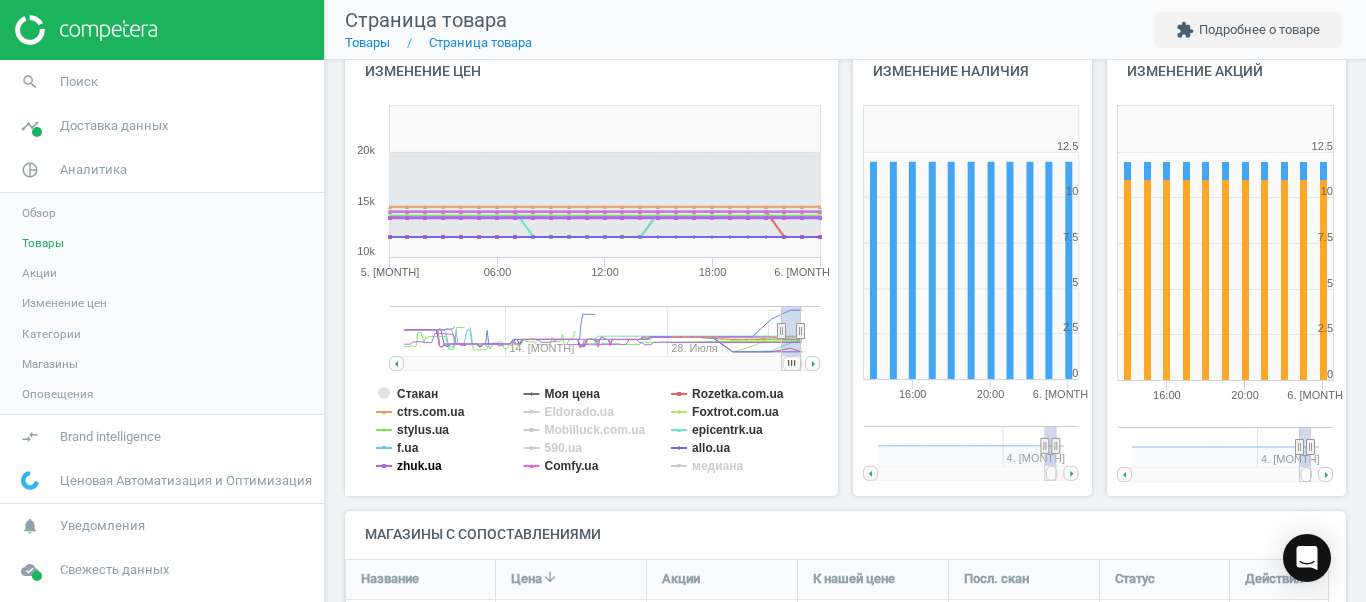 click on "zhuk.ua" 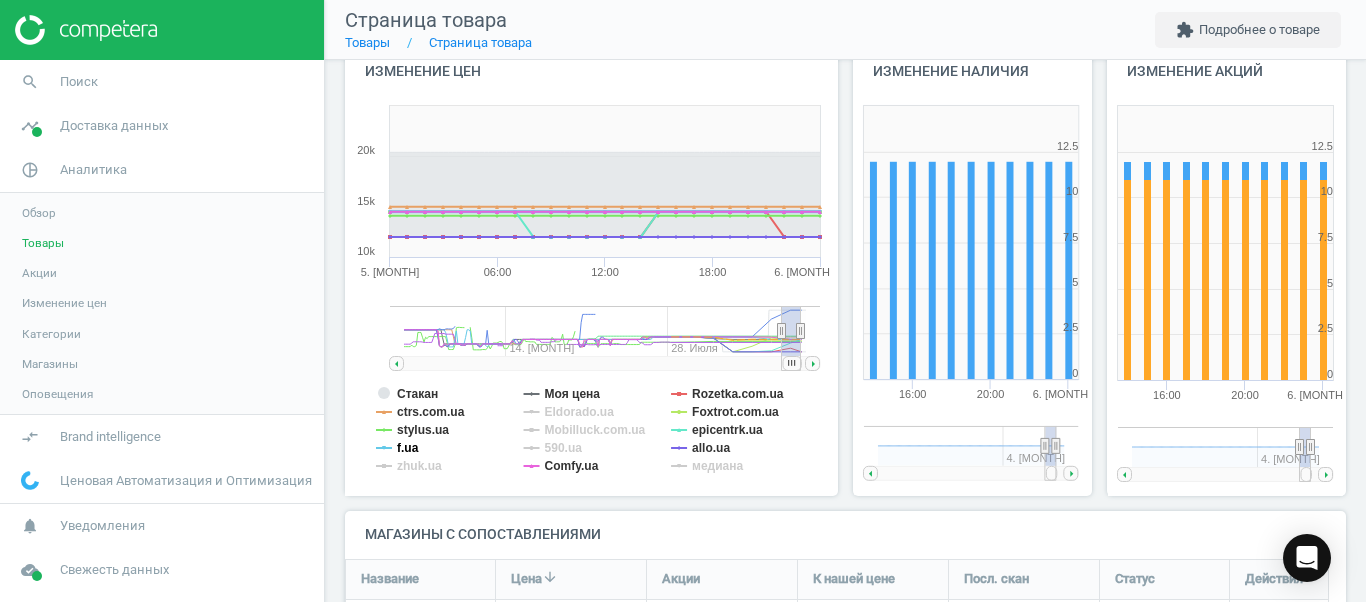 click on "f.ua" 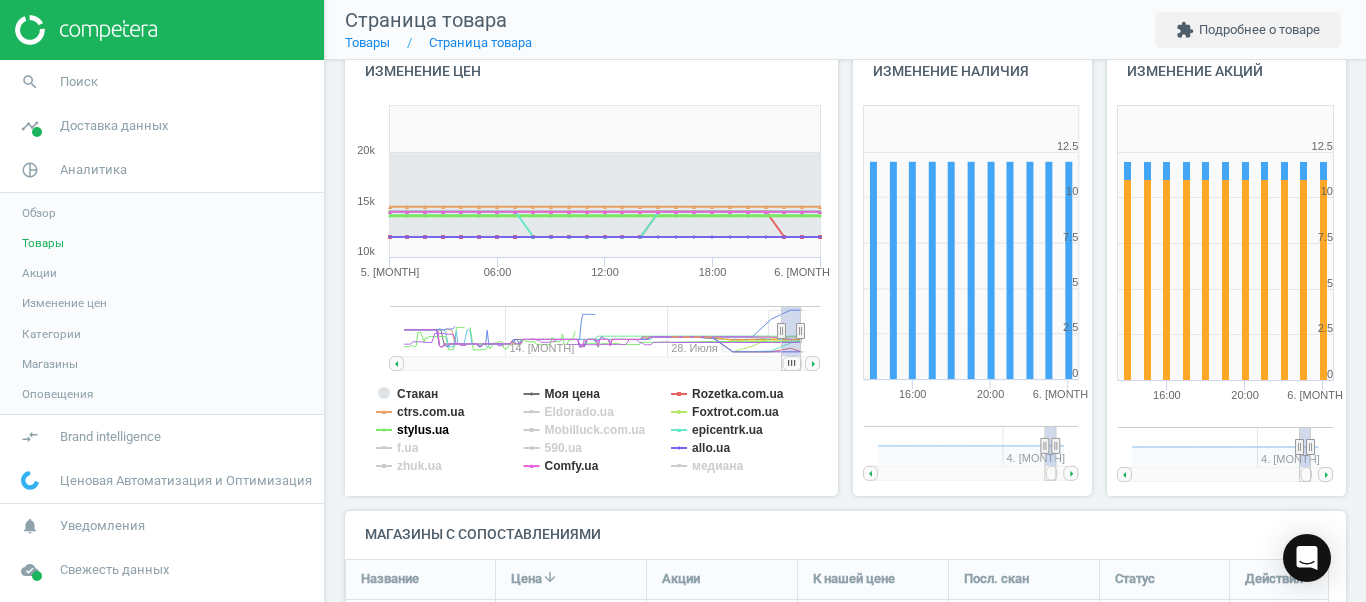 click on "stylus.ua" 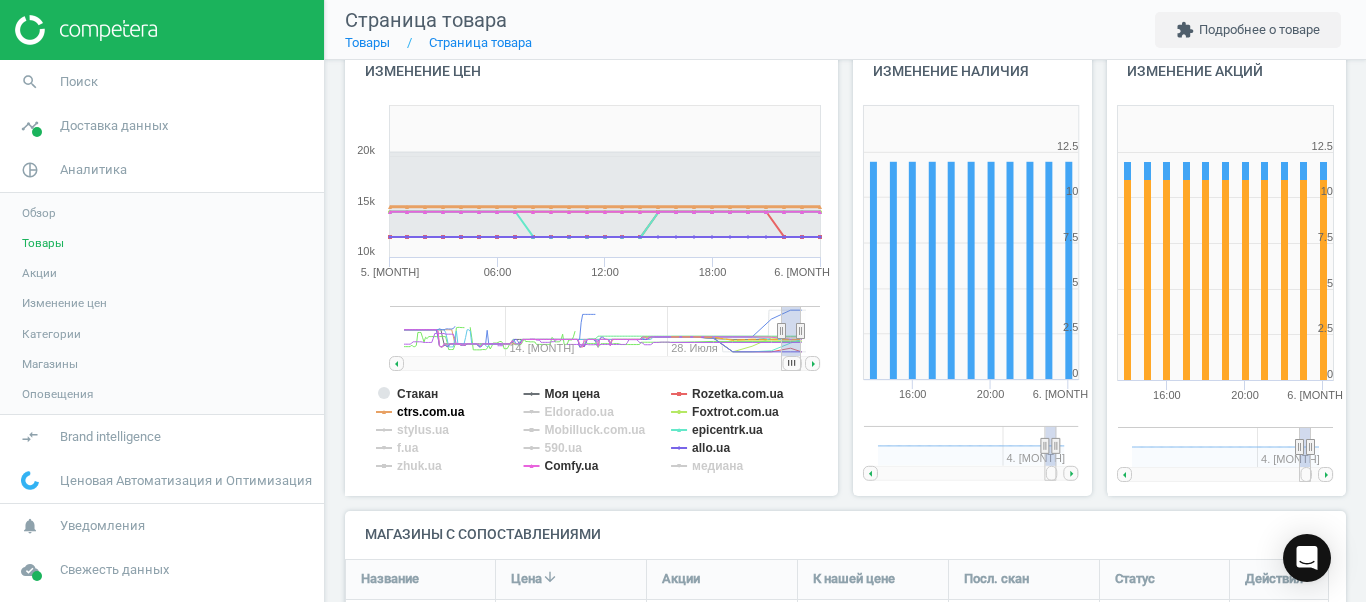 click on "ctrs.com.ua" 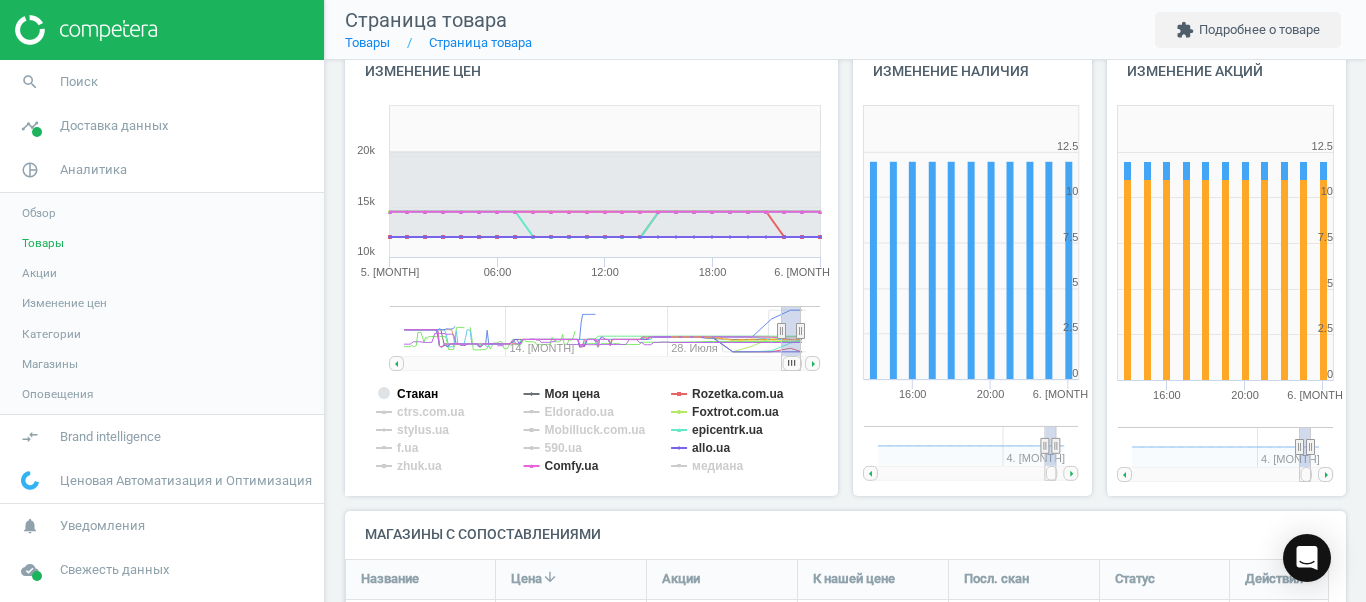 click on "Стакан" 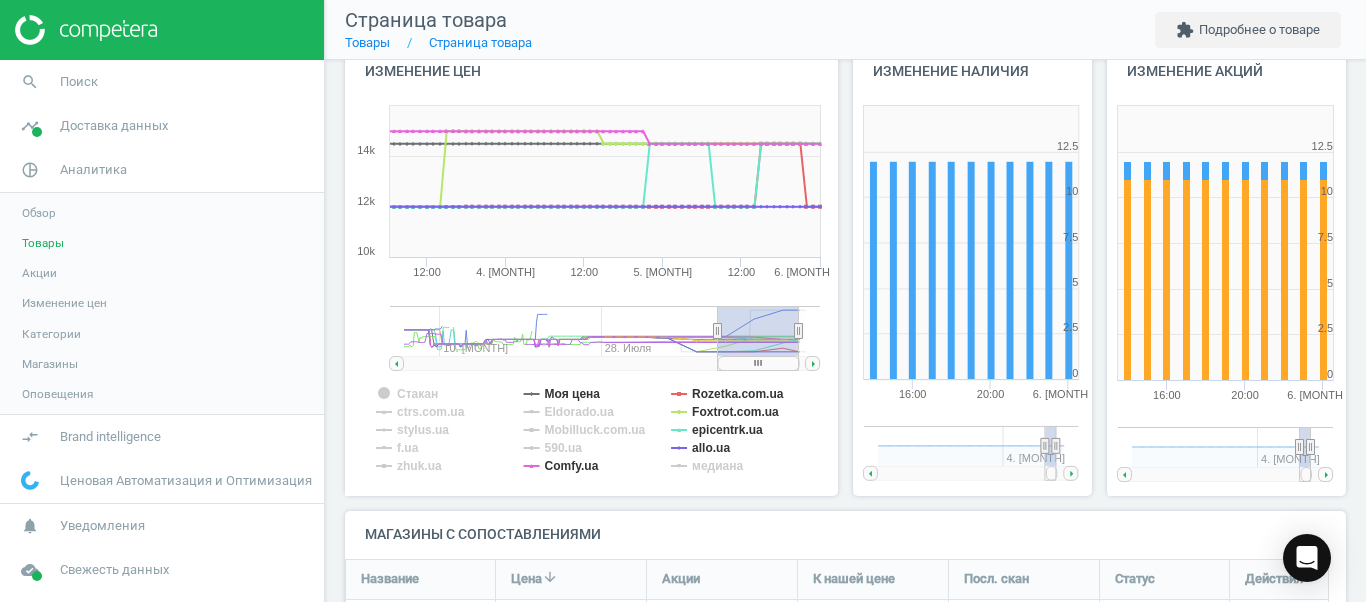 drag, startPoint x: 767, startPoint y: 325, endPoint x: 718, endPoint y: 334, distance: 49.819675 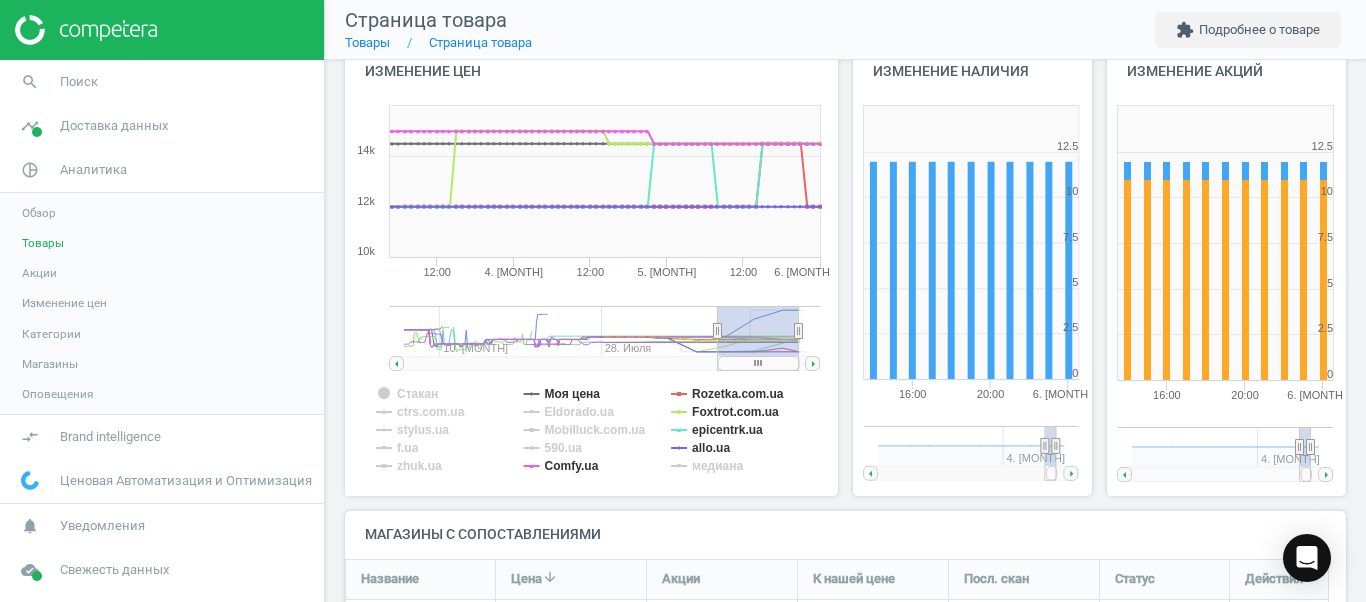 drag, startPoint x: 749, startPoint y: 365, endPoint x: 808, endPoint y: 358, distance: 59.413803 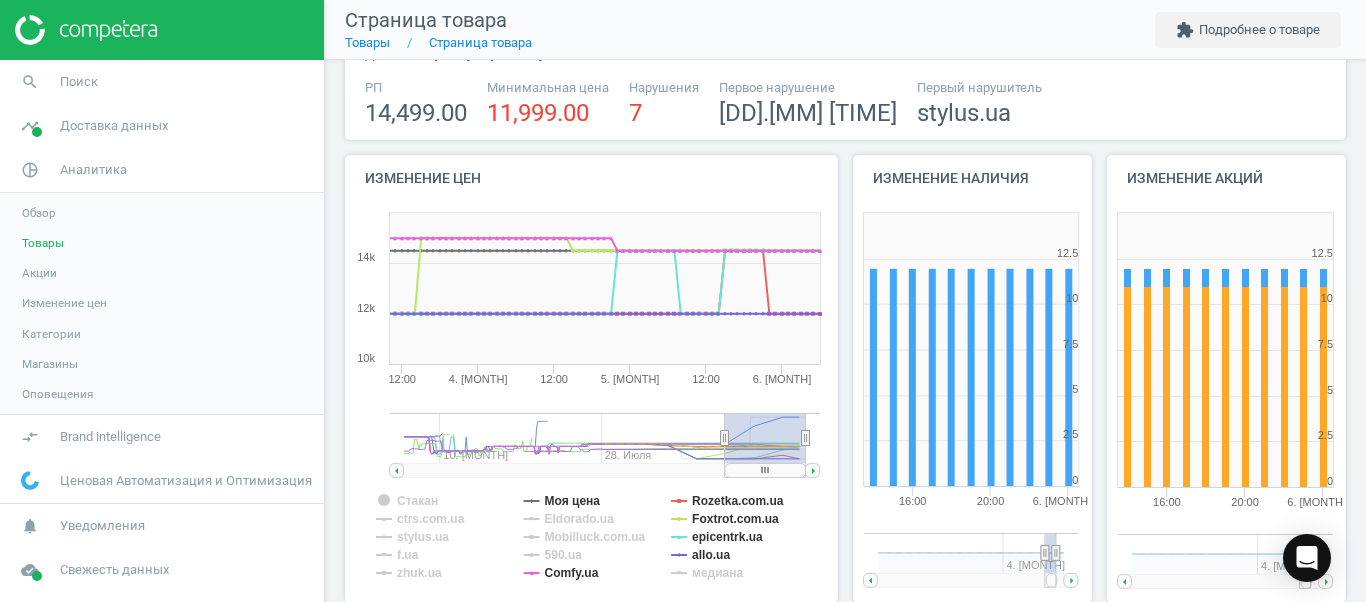scroll, scrollTop: 113, scrollLeft: 0, axis: vertical 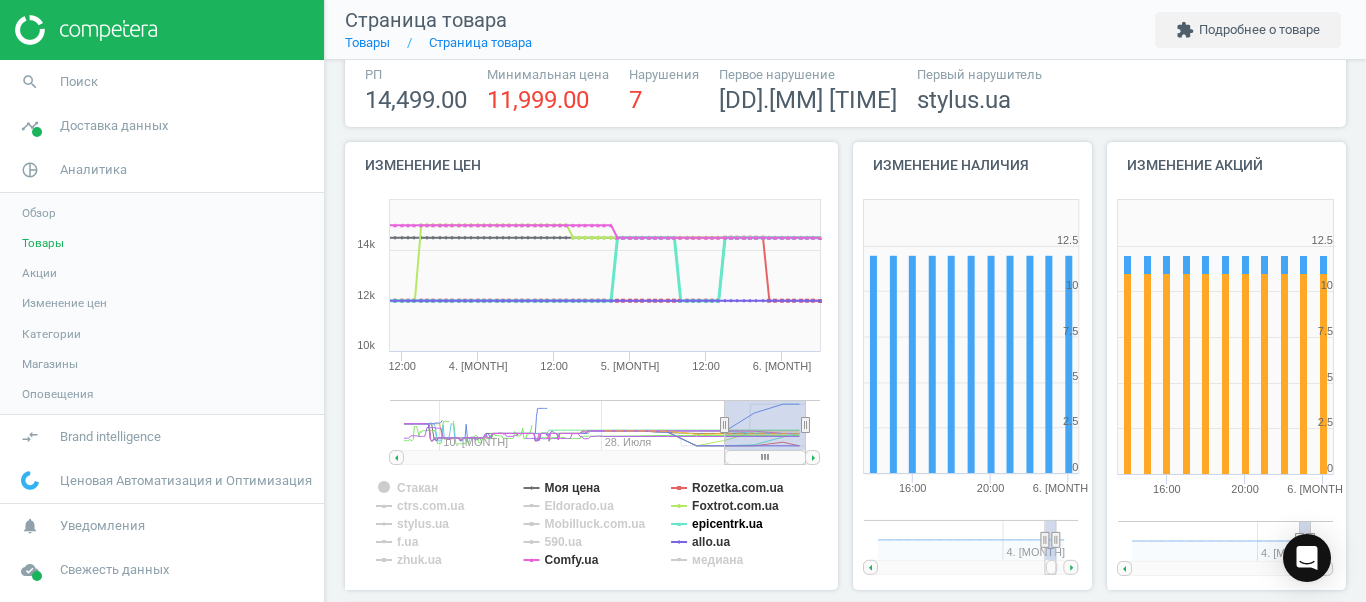 click on "epicentrk.ua" 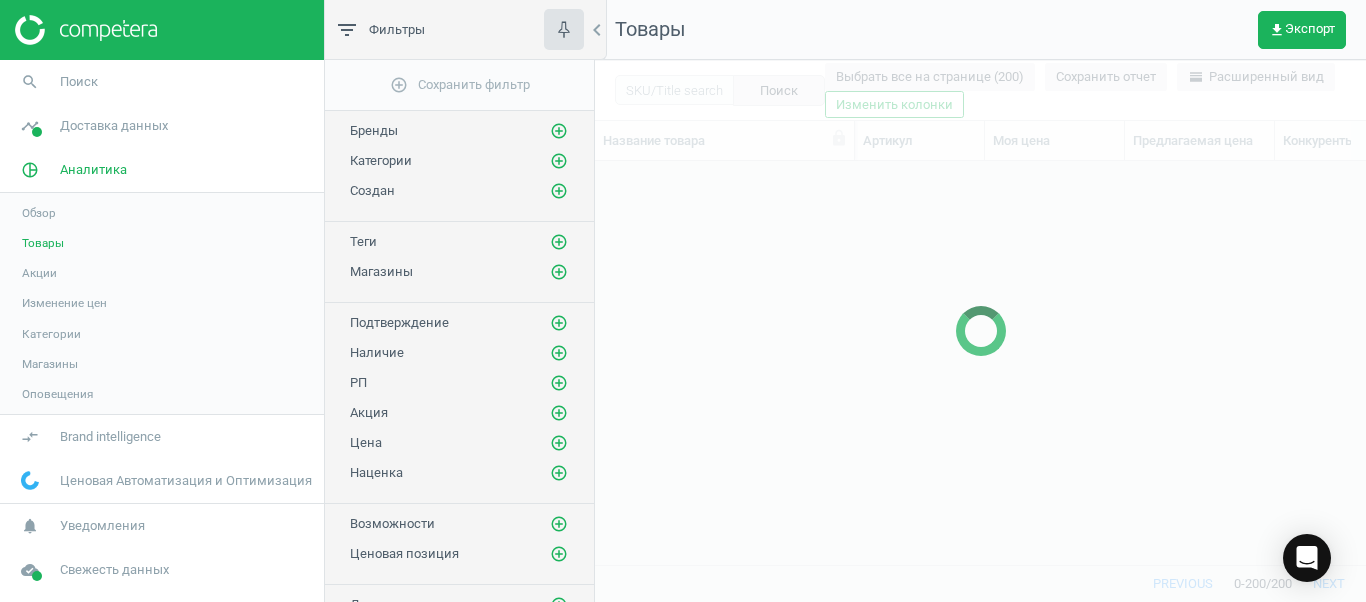scroll, scrollTop: 18, scrollLeft: 18, axis: both 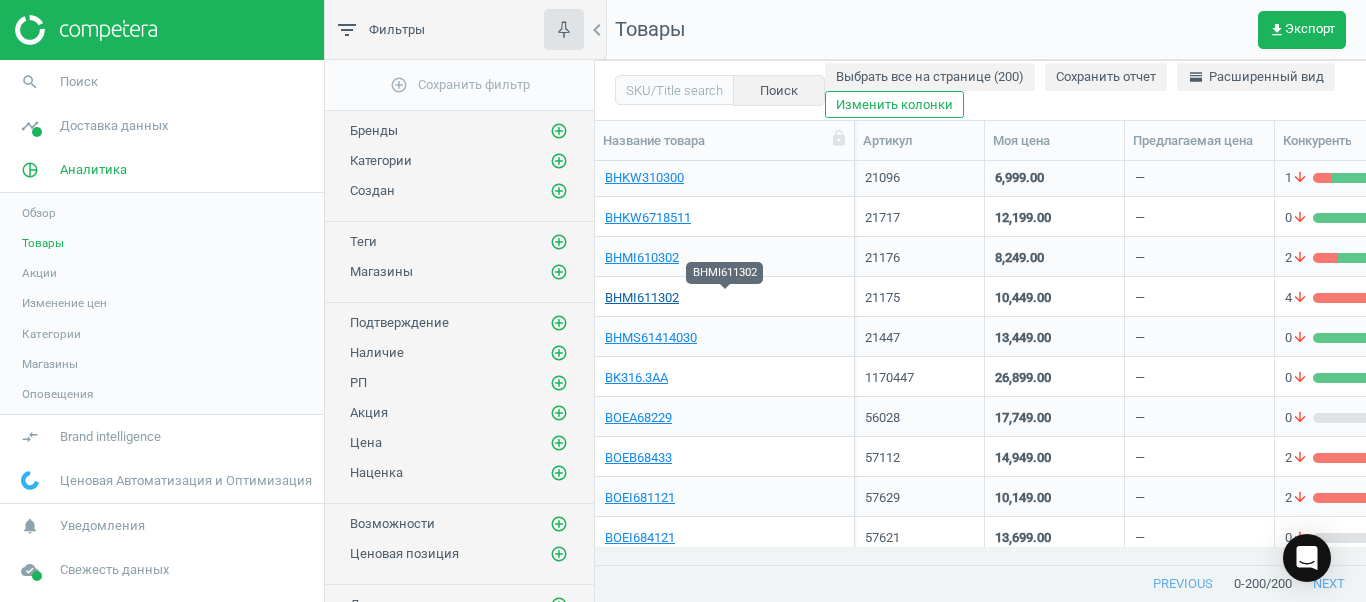 click on "BHMI611302" at bounding box center (642, 298) 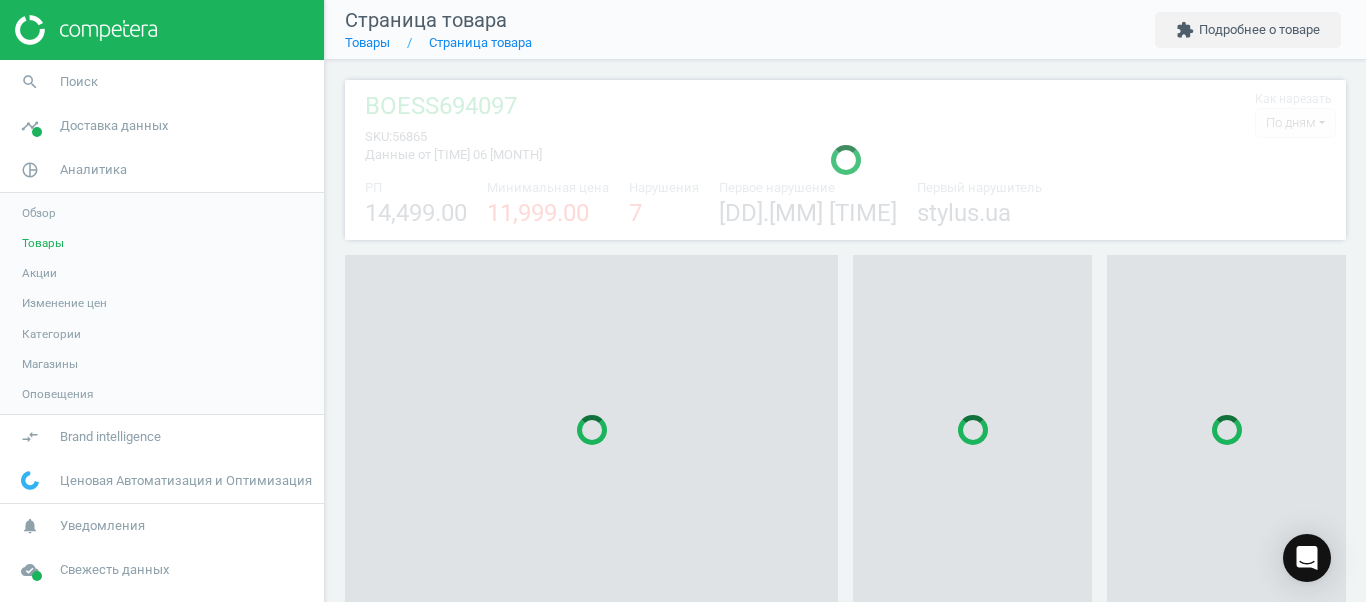 scroll, scrollTop: 27, scrollLeft: 27, axis: both 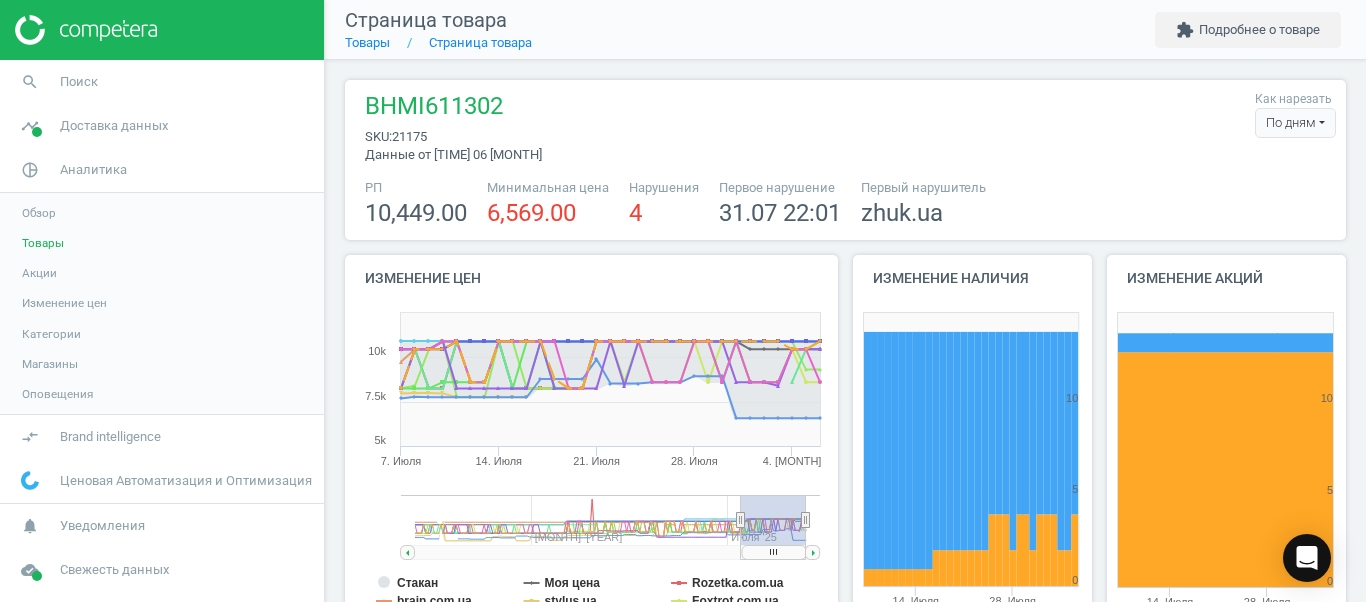 click on "По дням" at bounding box center [1295, 123] 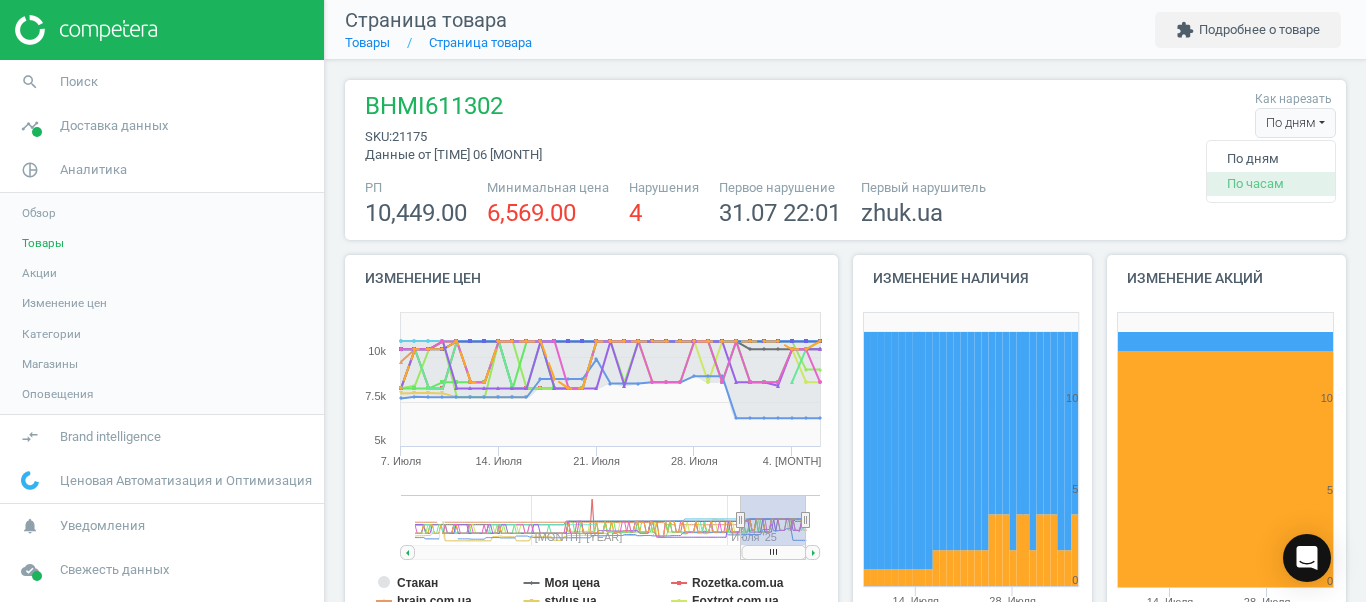 click on "По часам" at bounding box center [1271, 184] 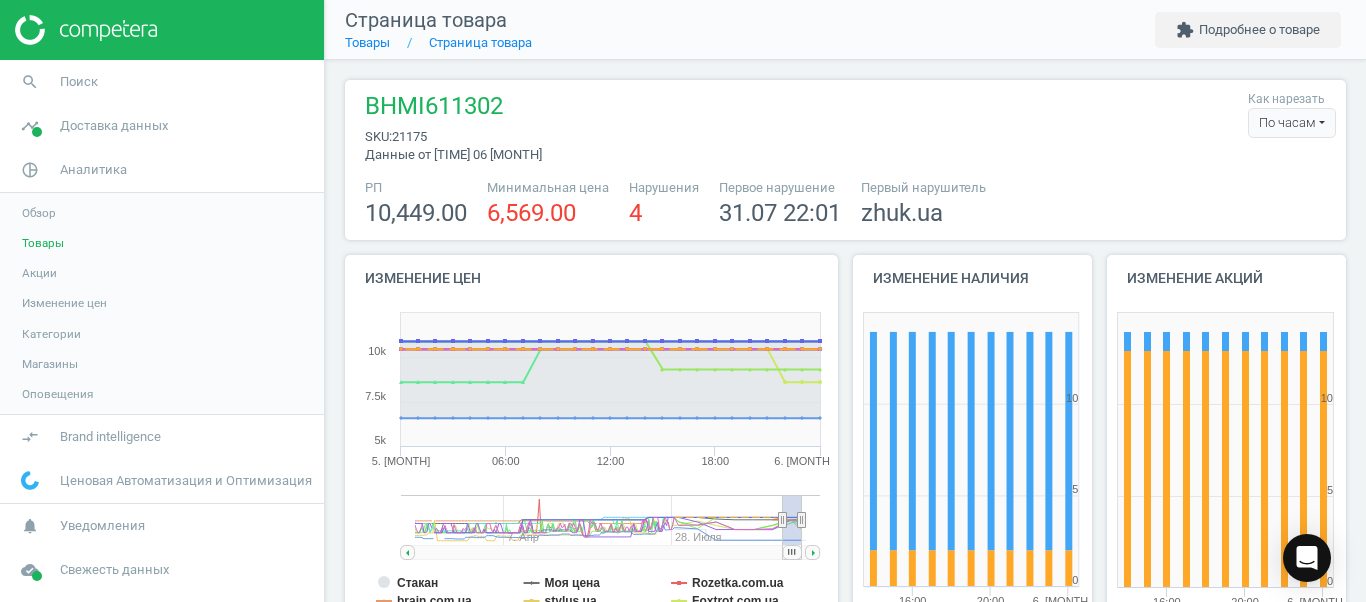 drag, startPoint x: 1348, startPoint y: 148, endPoint x: 1365, endPoint y: 158, distance: 19.723083 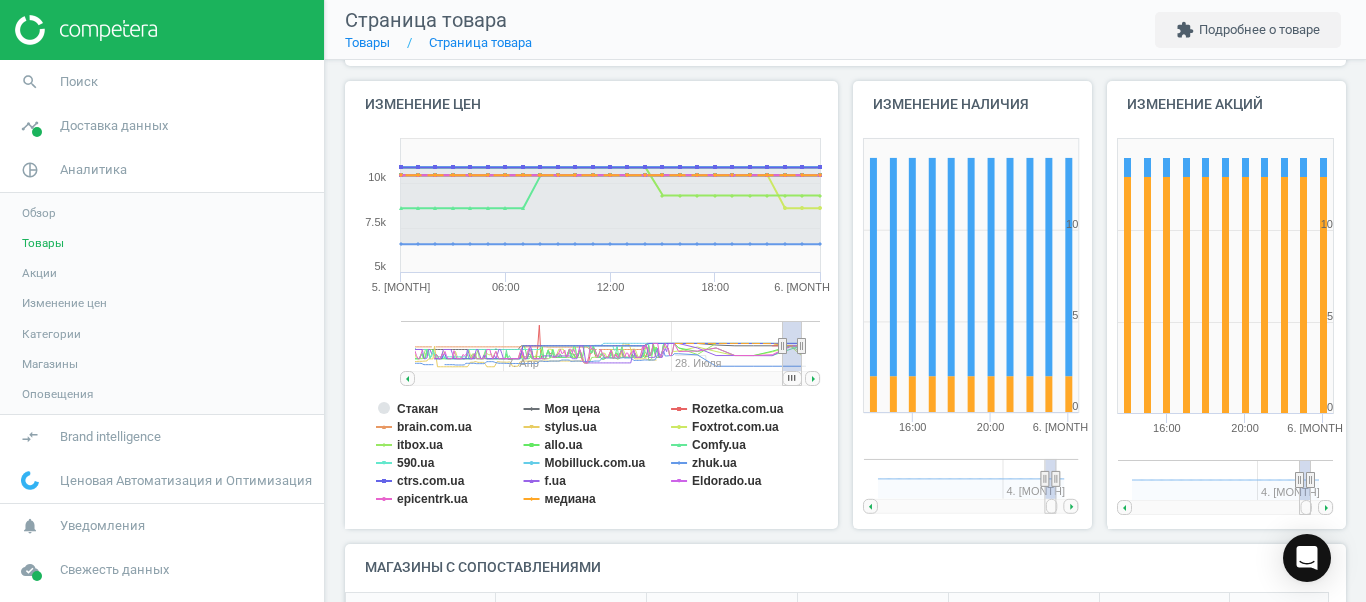 scroll, scrollTop: 202, scrollLeft: 0, axis: vertical 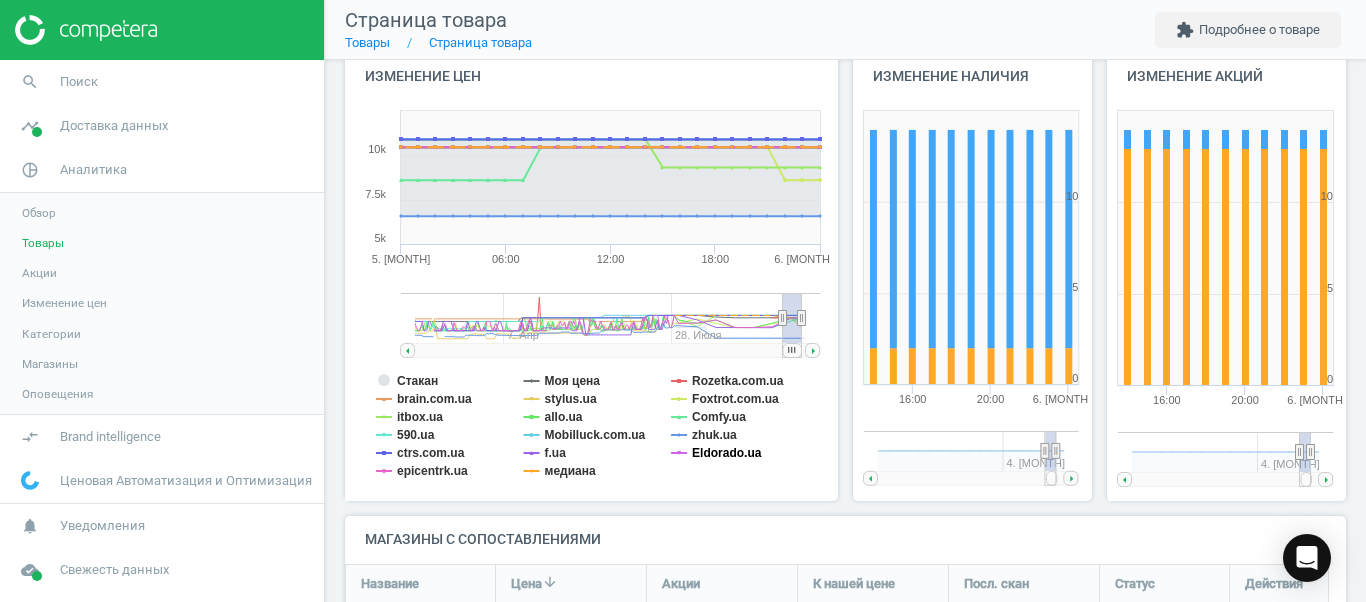 click on "Eldorado.ua" 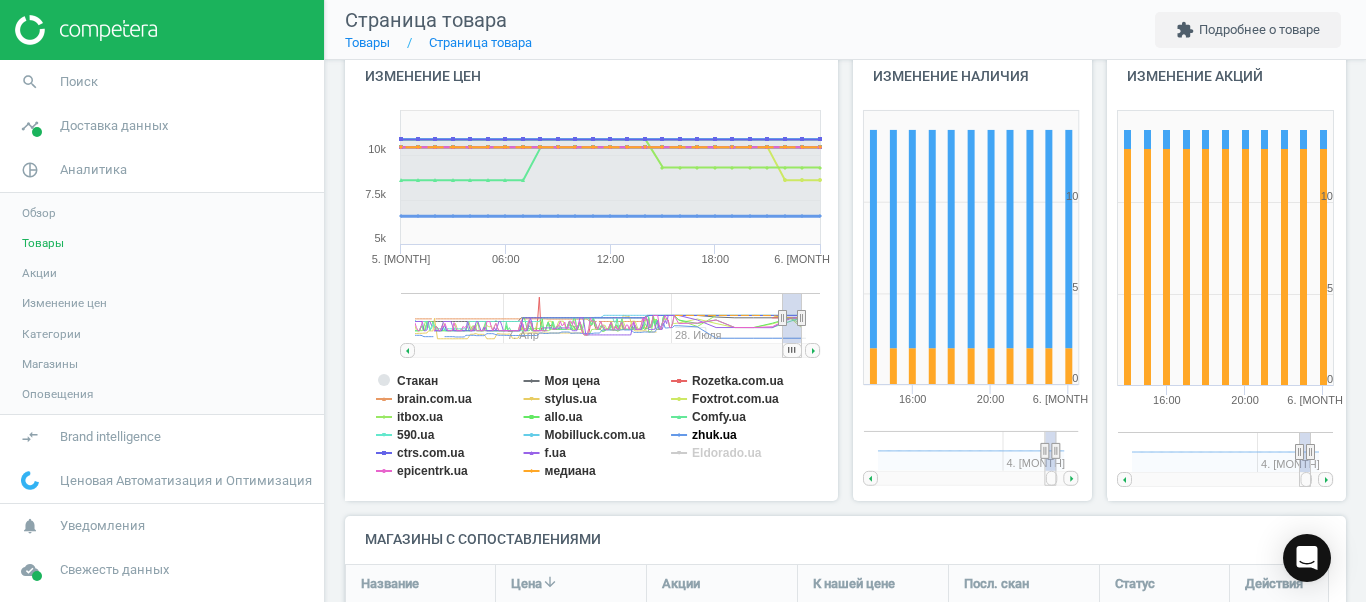 click on "zhuk.ua" 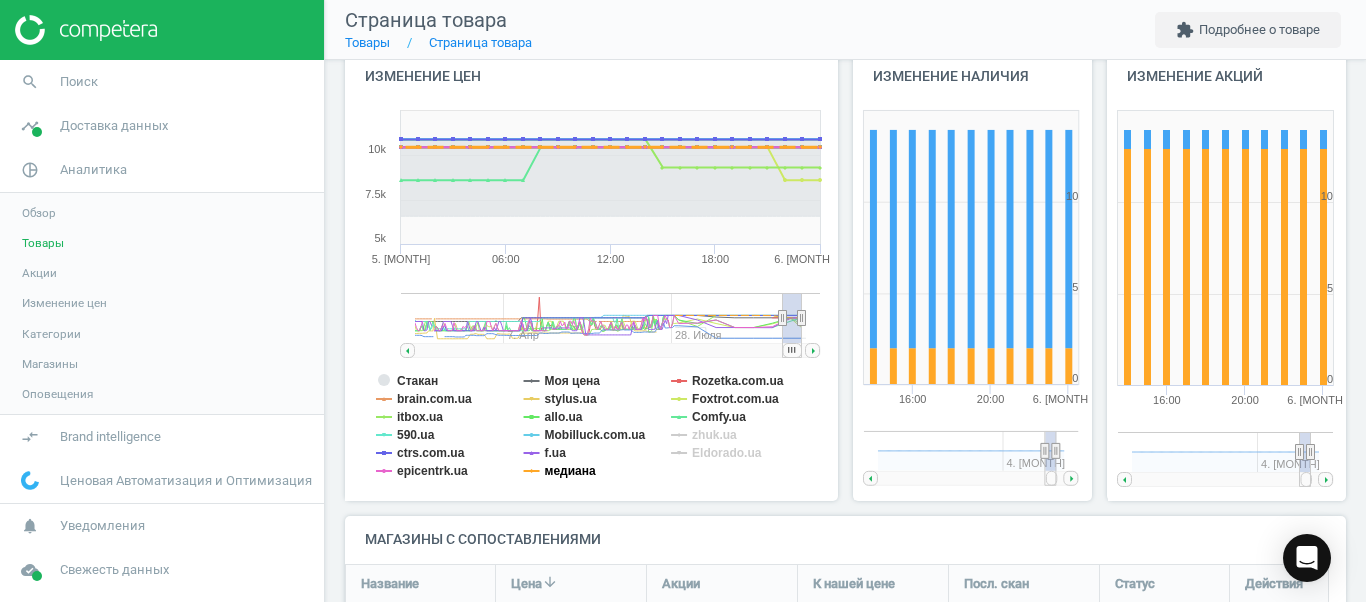 click on "медиана" 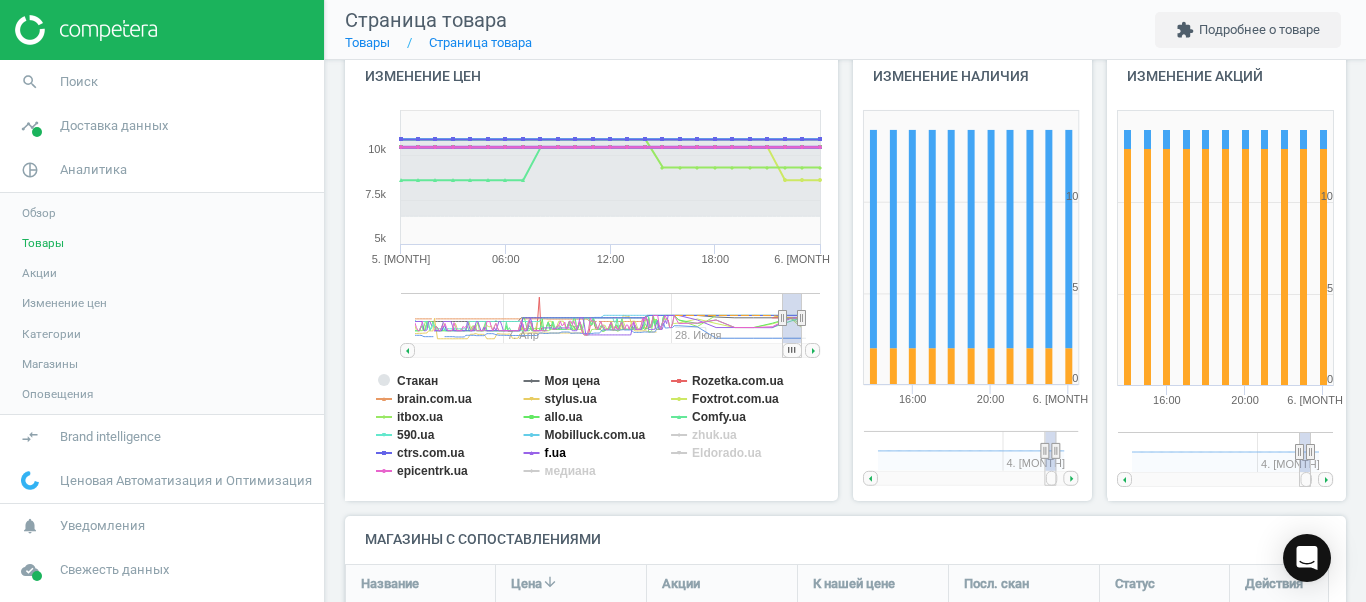 click on "f.ua" 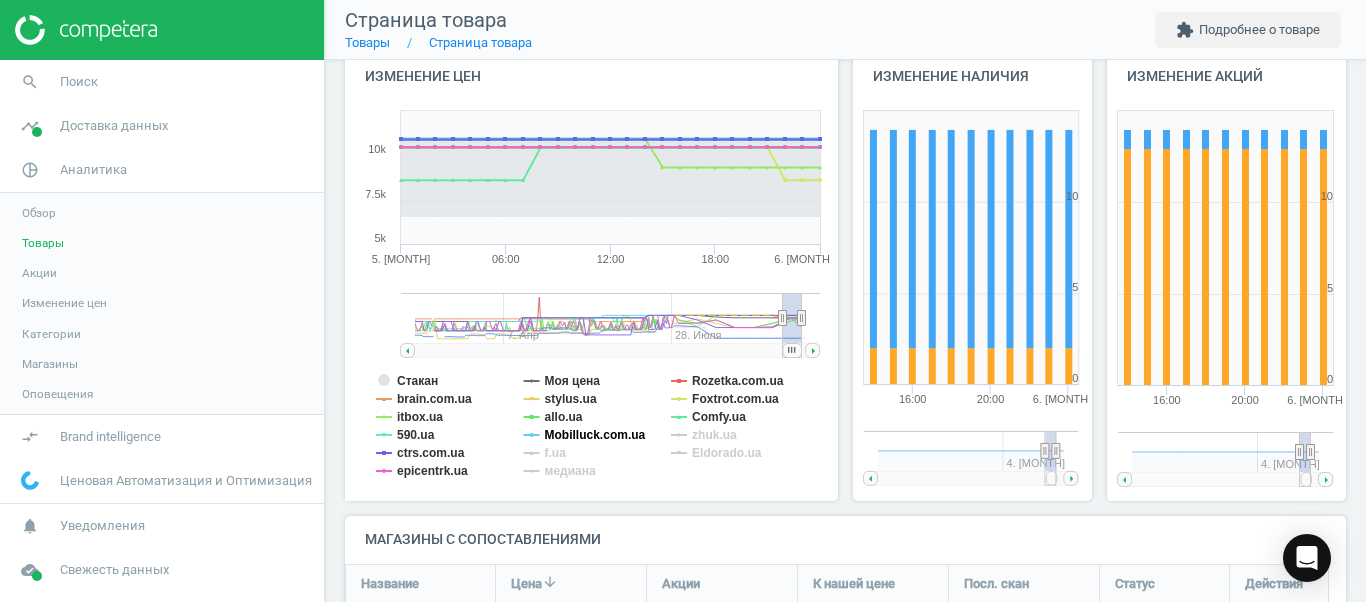 click on "Mobilluck.com.ua" 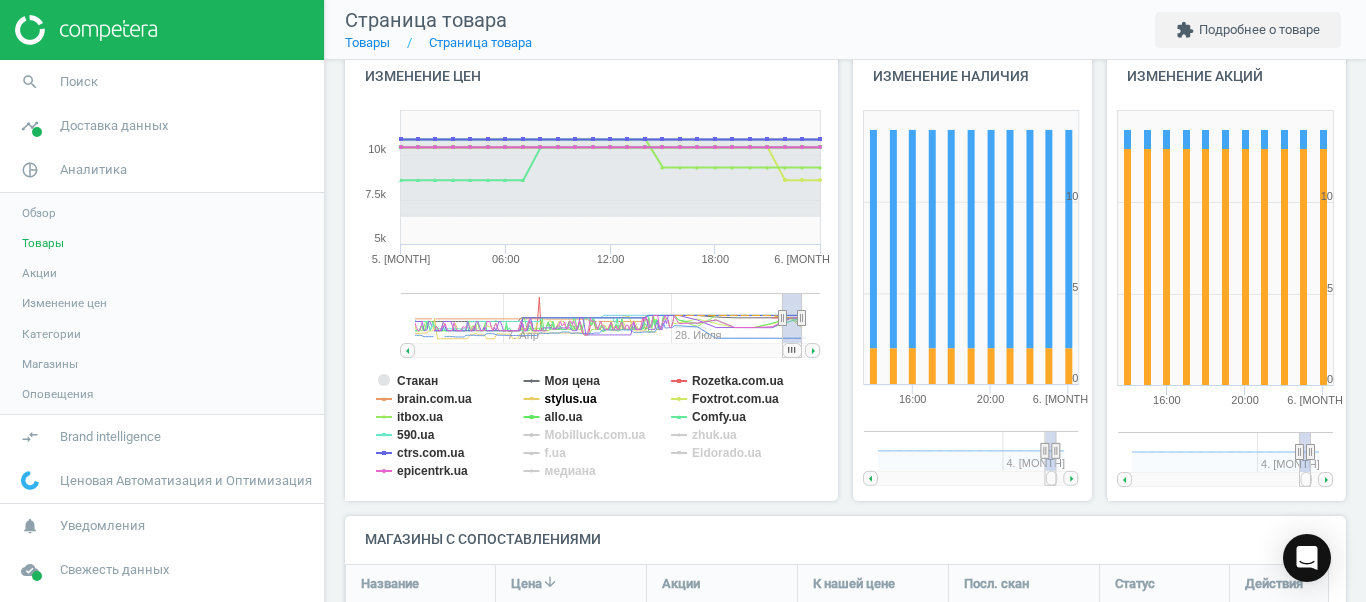 click on "stylus.ua" 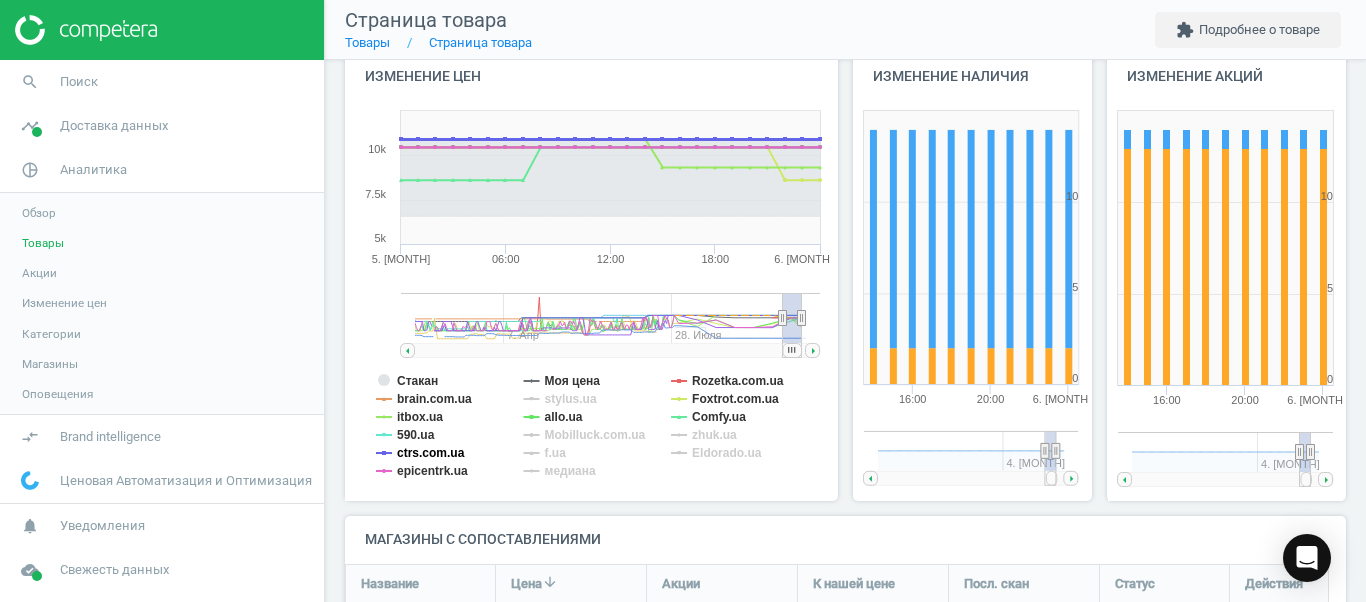 click on "ctrs.com.ua" 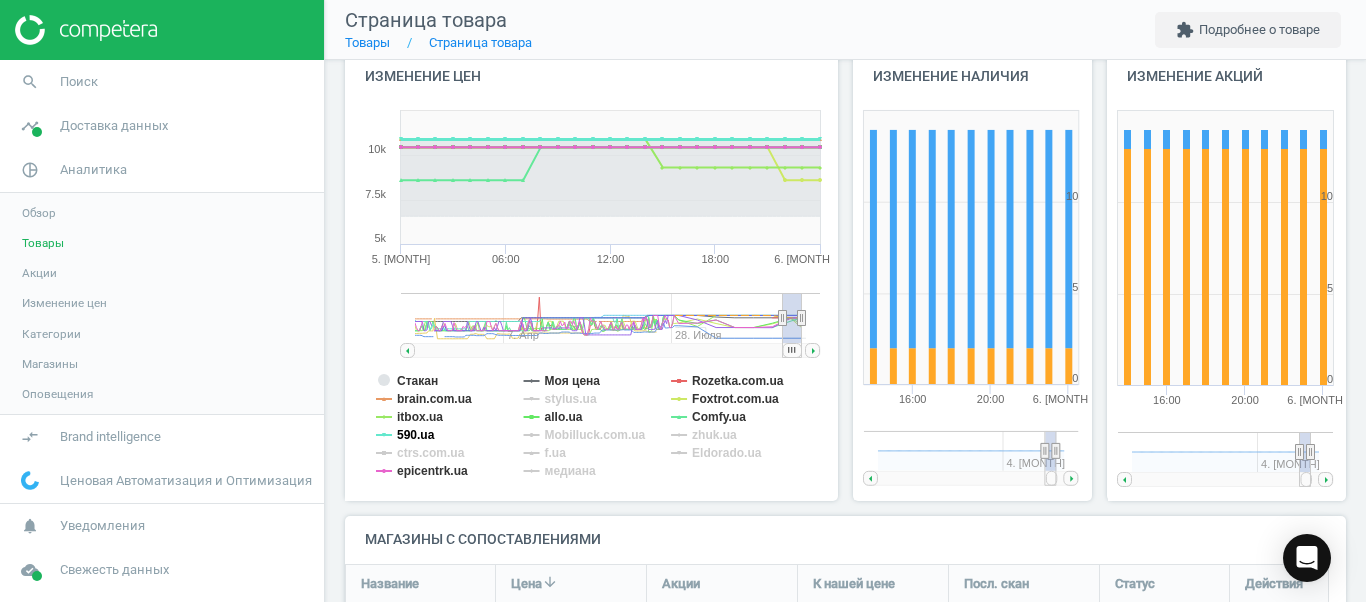 click on "590.ua" 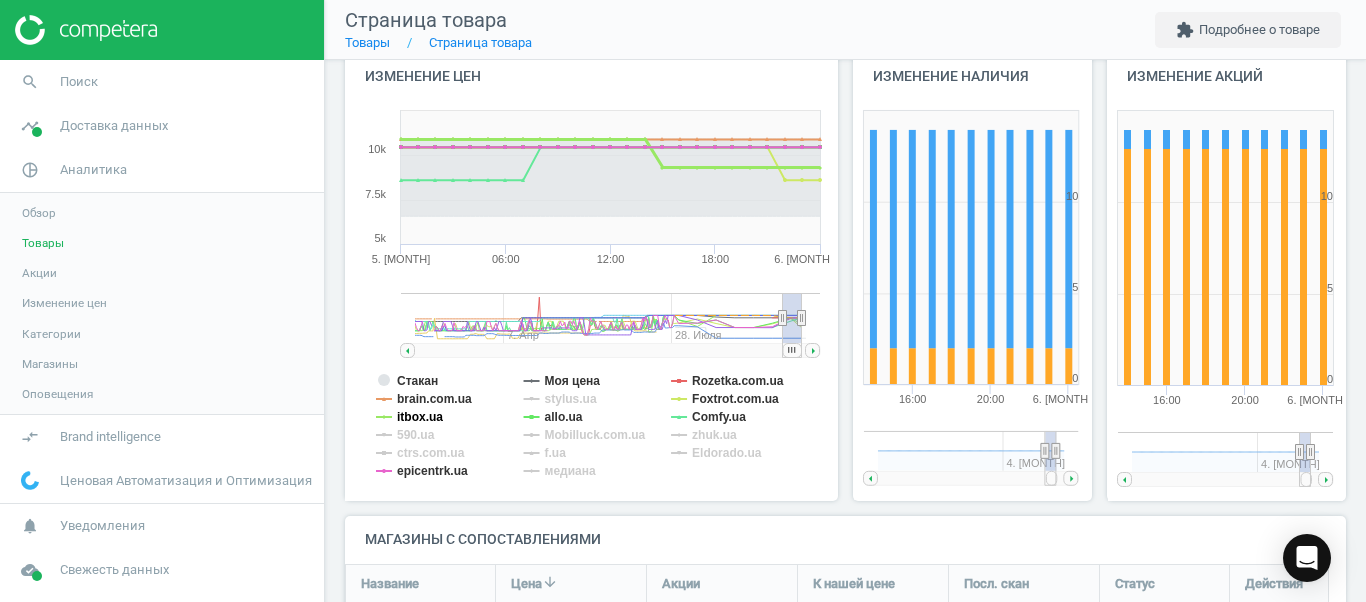 click on "itbox.ua" 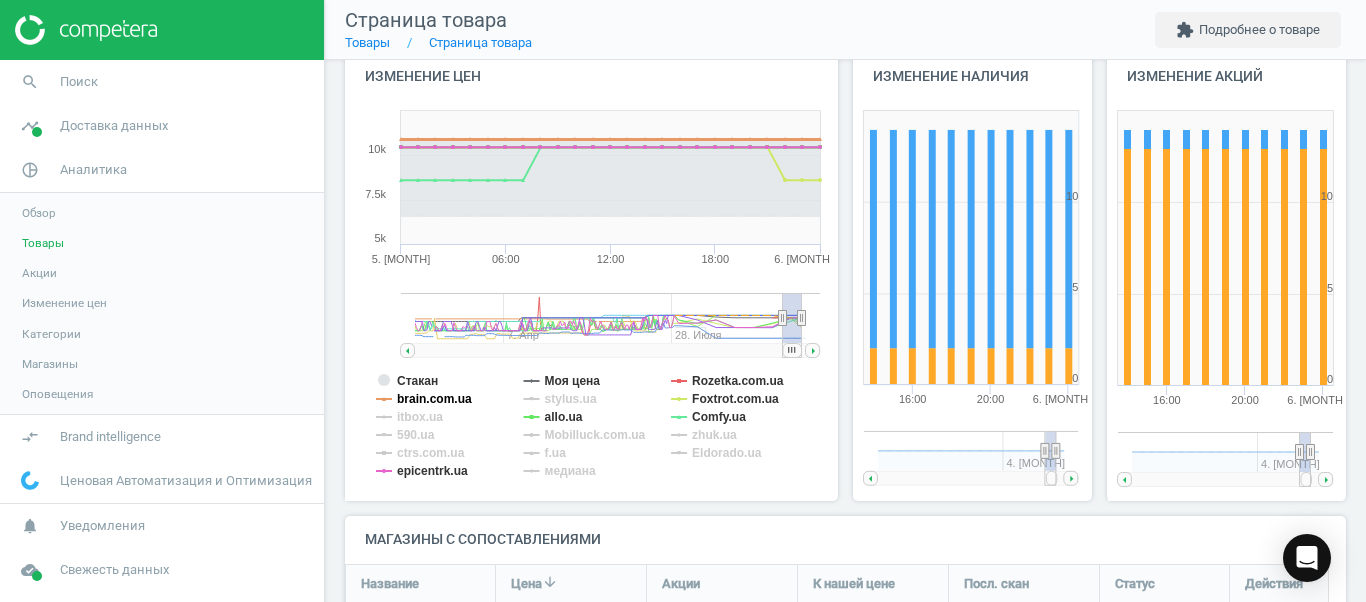 click on "brain.com.ua" 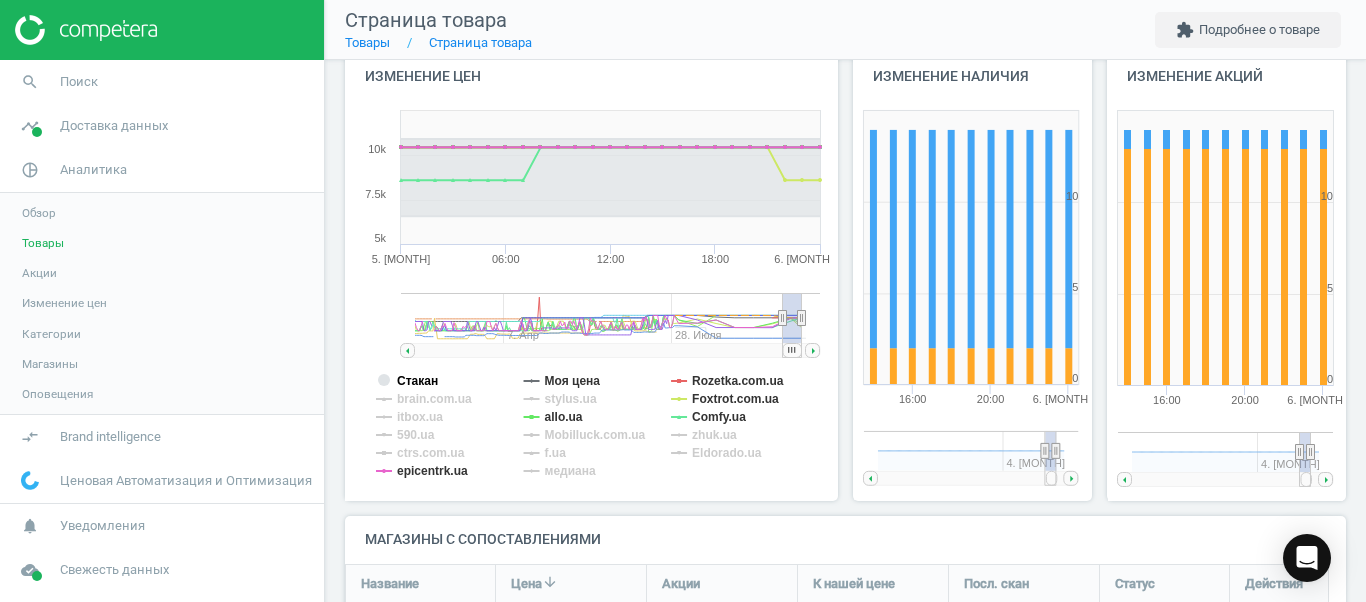 click on "Стакан" 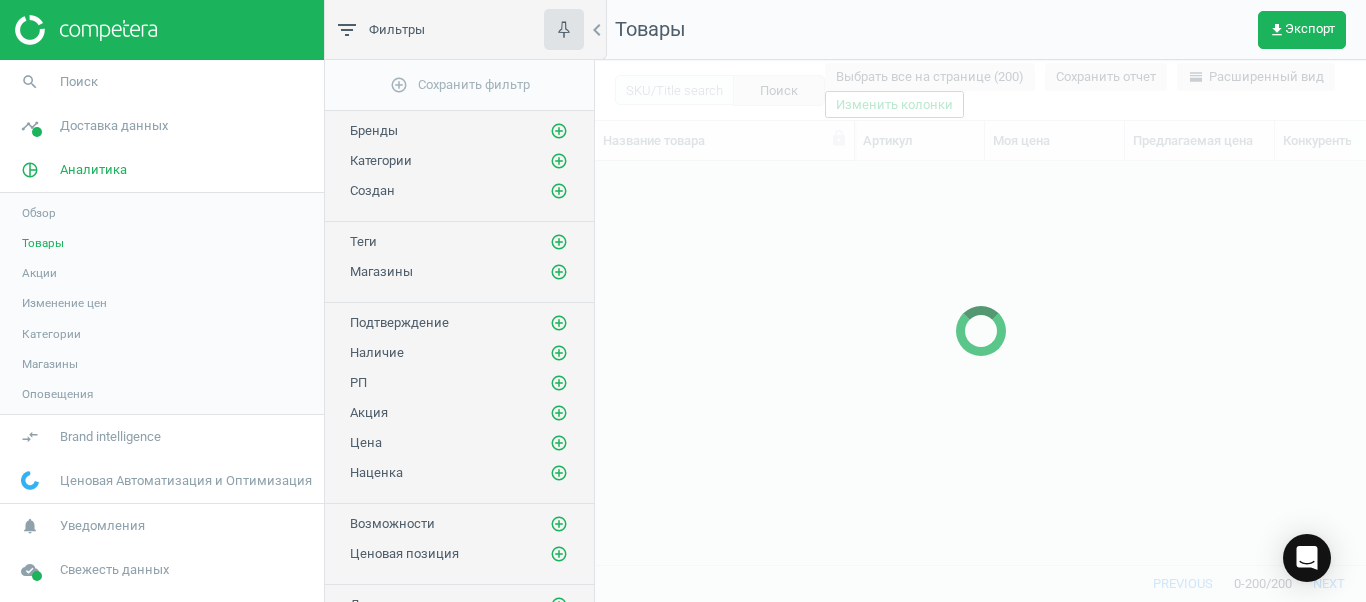 scroll, scrollTop: 18, scrollLeft: 18, axis: both 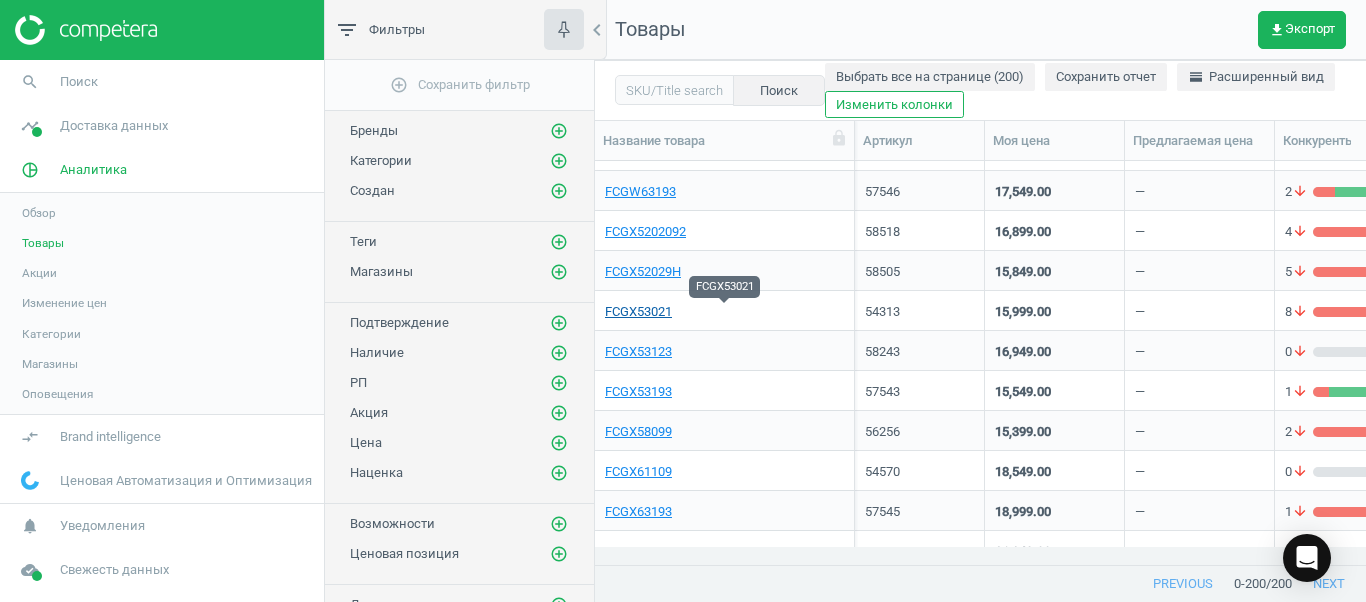 click on "FCGX53021" at bounding box center [638, 312] 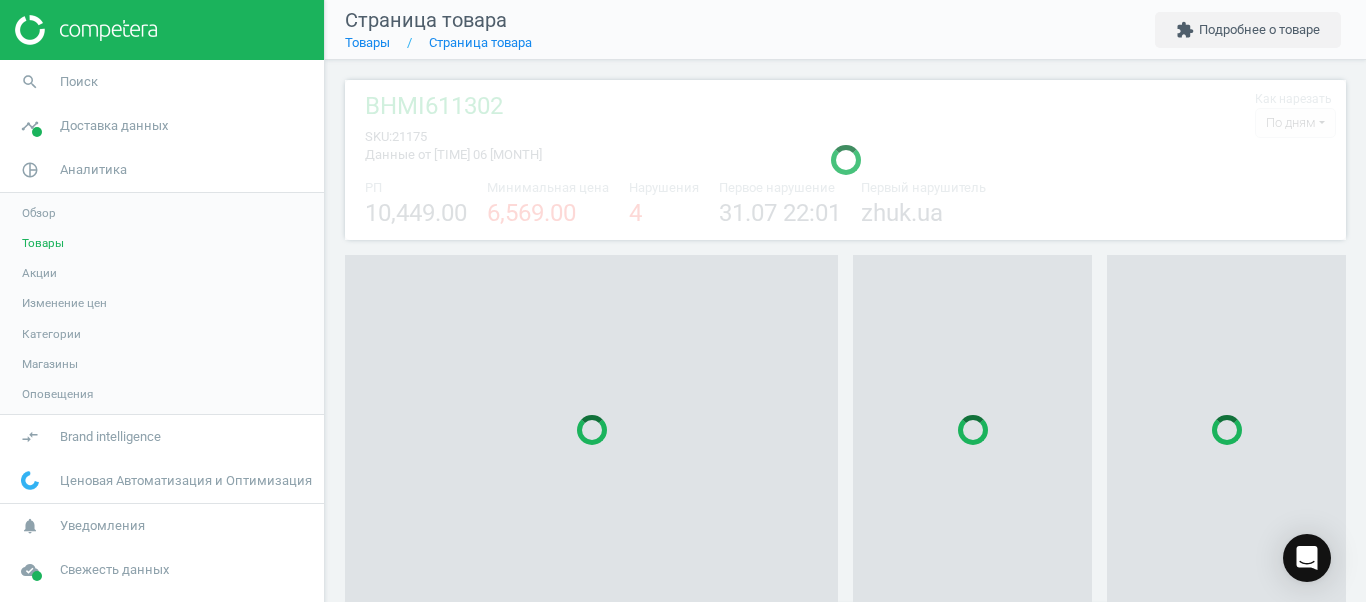 scroll, scrollTop: 27, scrollLeft: 27, axis: both 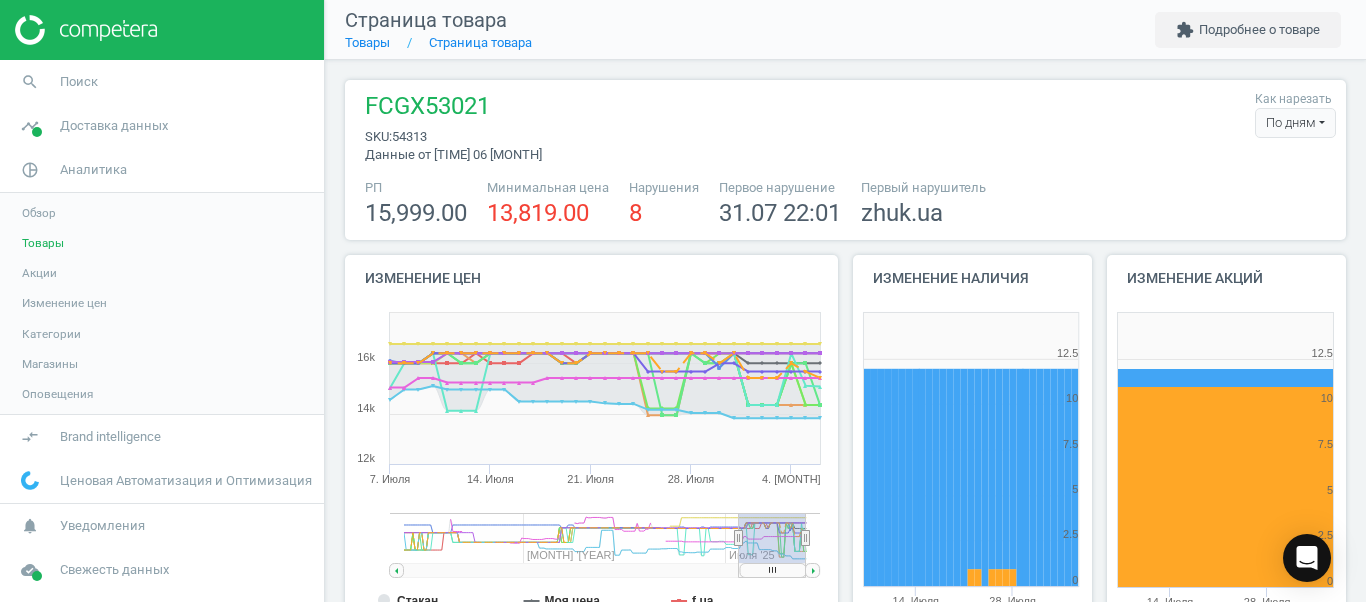 click on "По дням" at bounding box center [1295, 123] 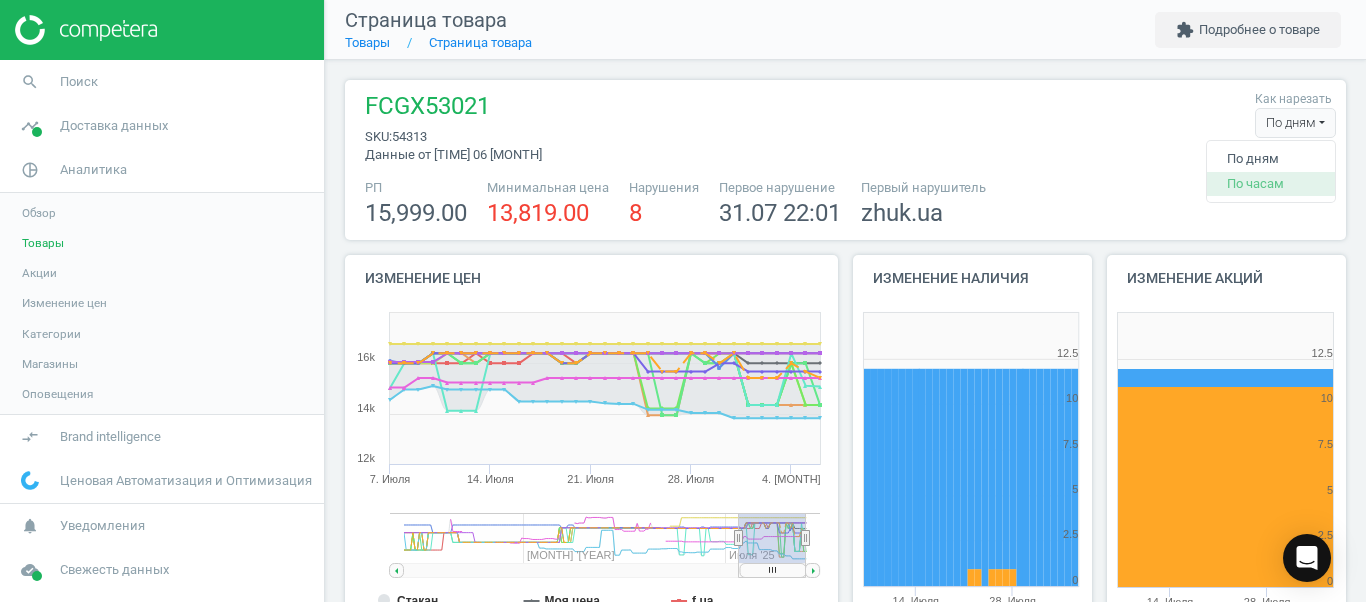 click on "По часам" at bounding box center (1271, 184) 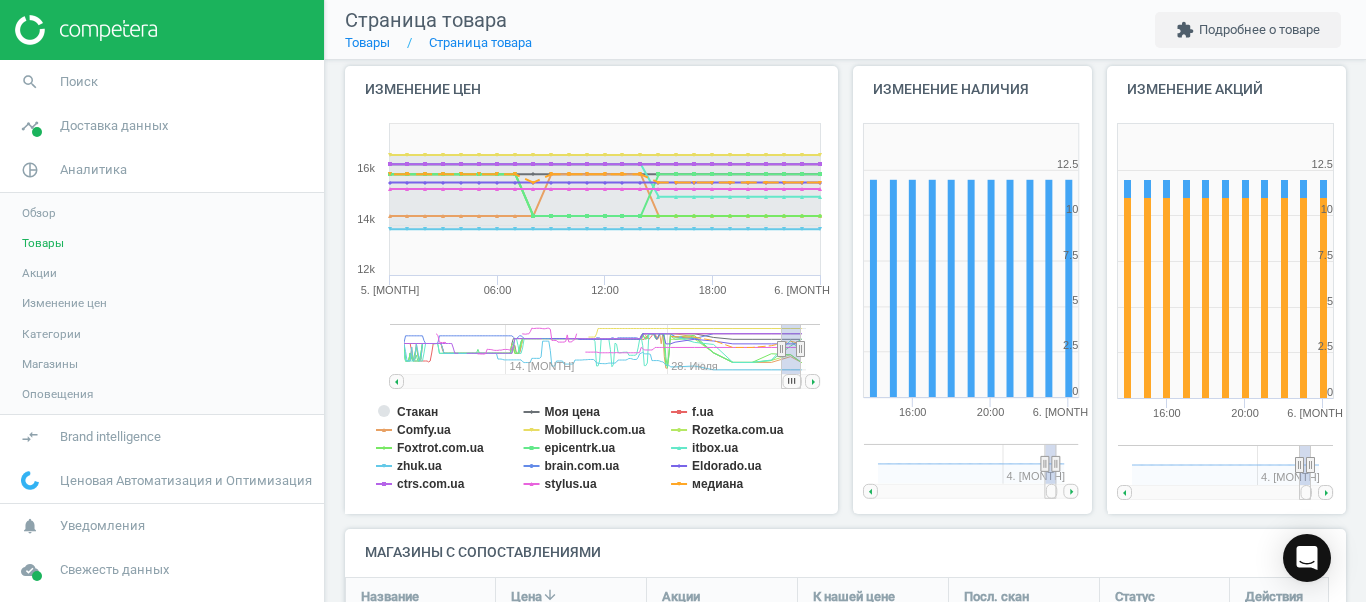 scroll, scrollTop: 195, scrollLeft: 0, axis: vertical 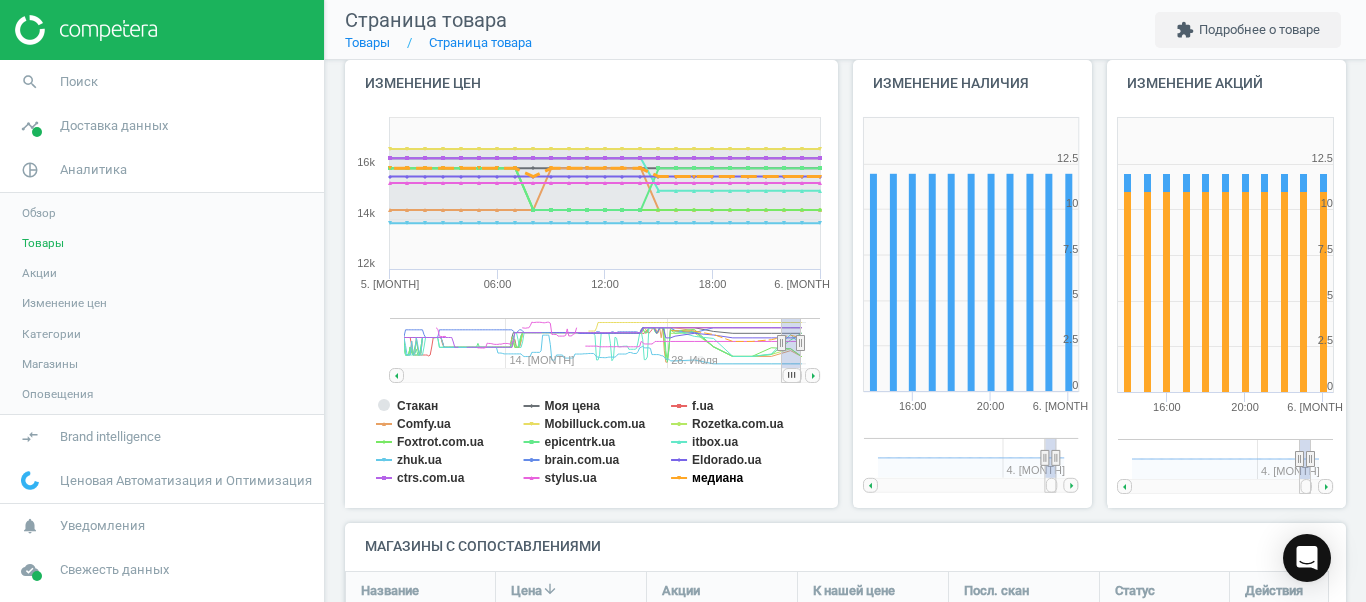 click on "медиана" 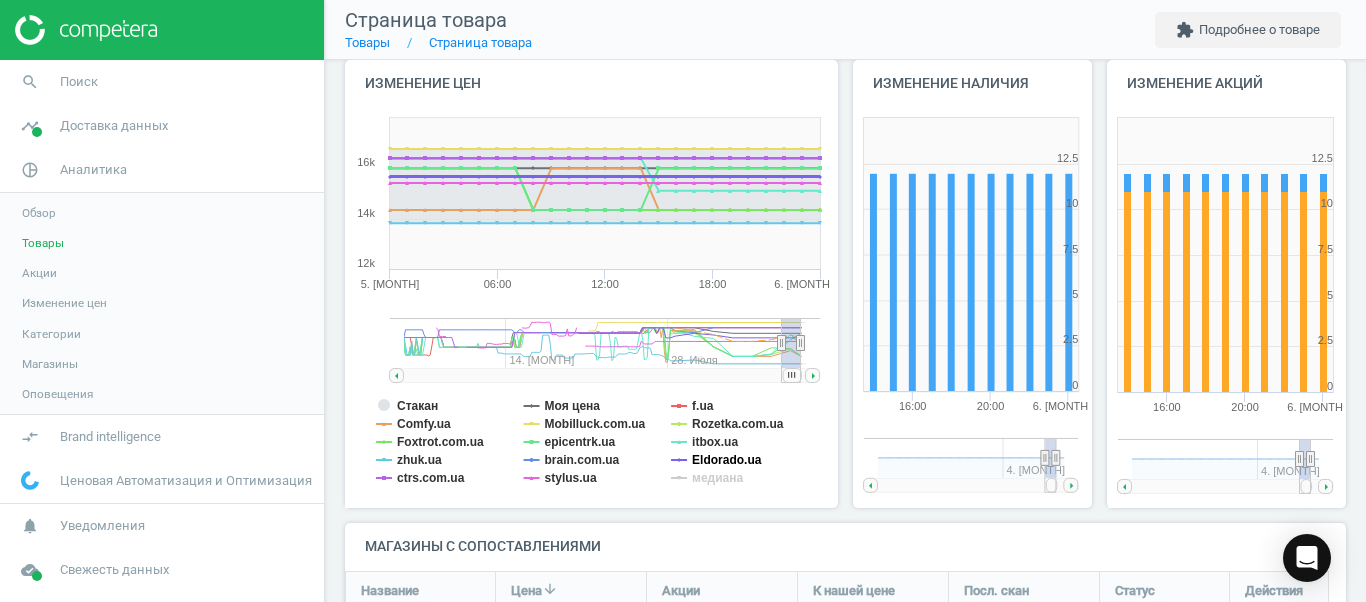 click on "Eldorado.ua" 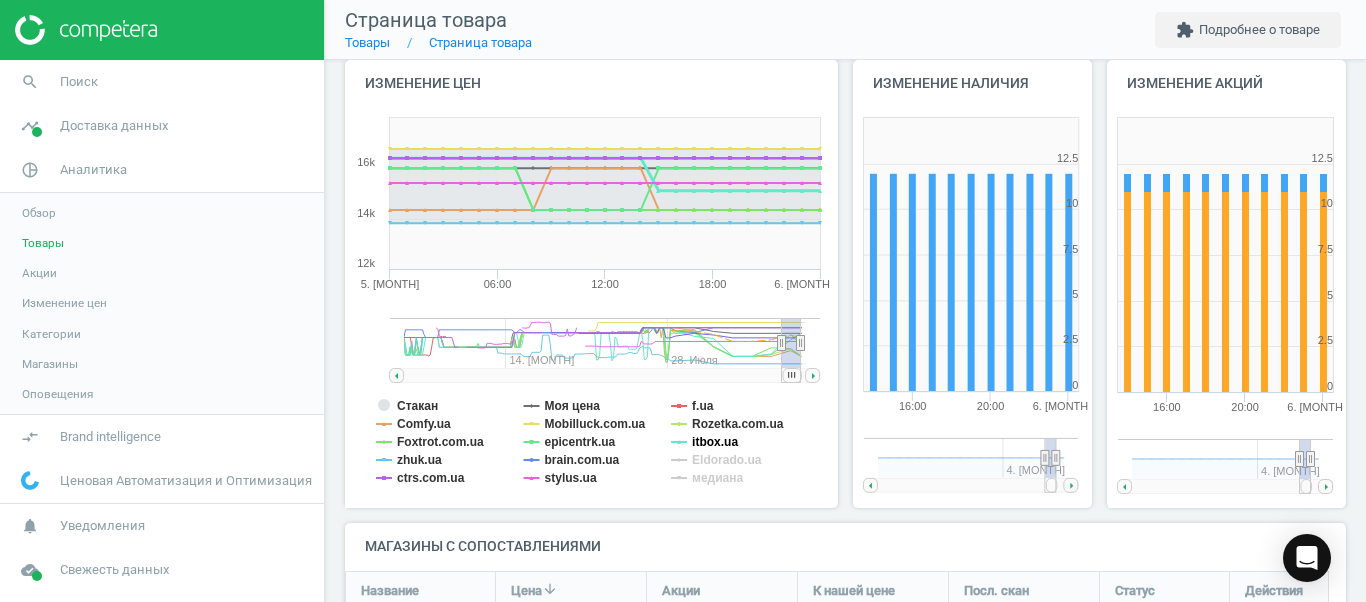 click on "itbox.ua" 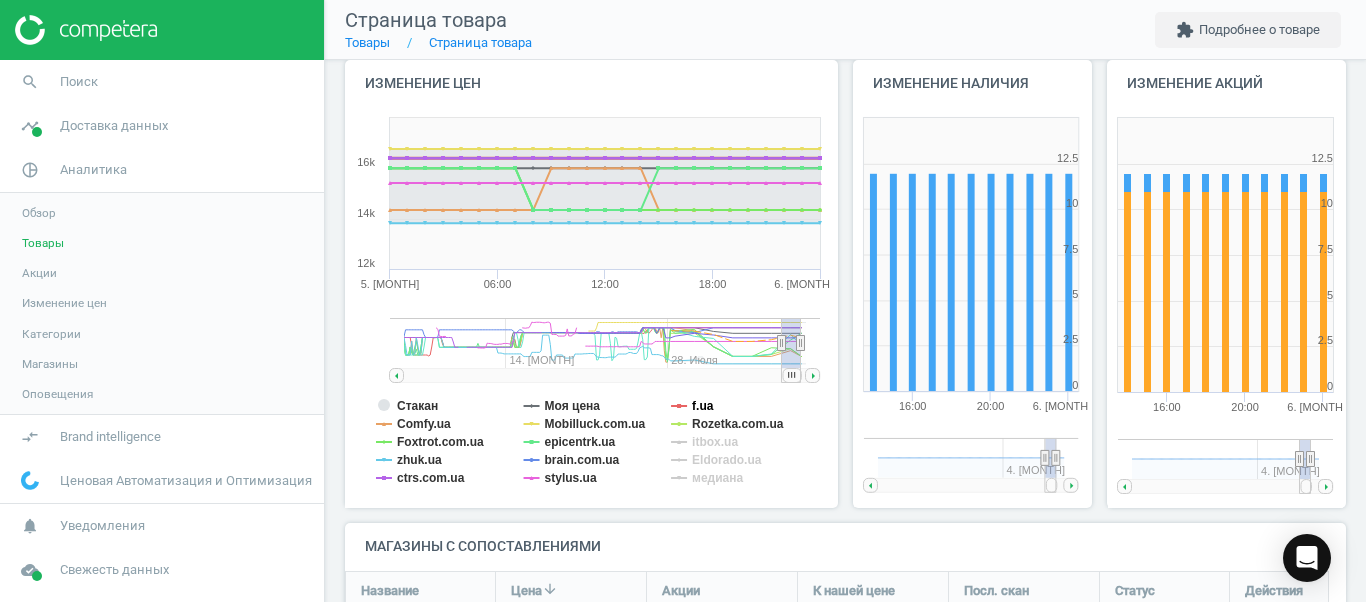 click on "f.ua" 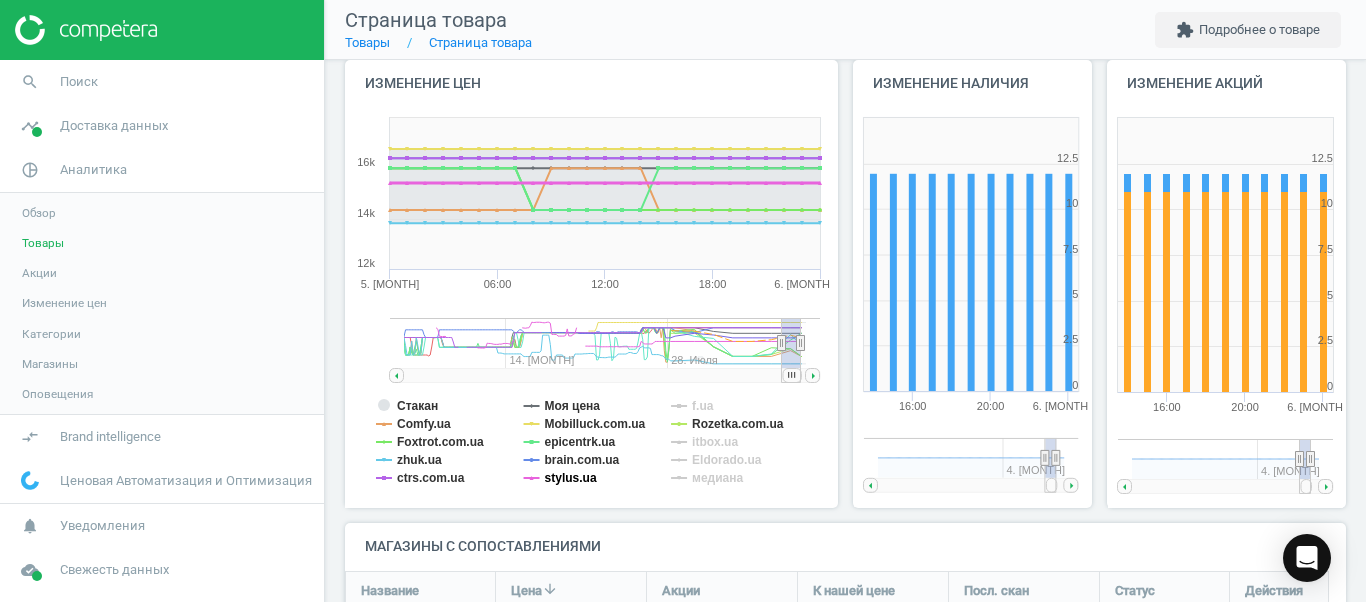 click on "stylus.ua" 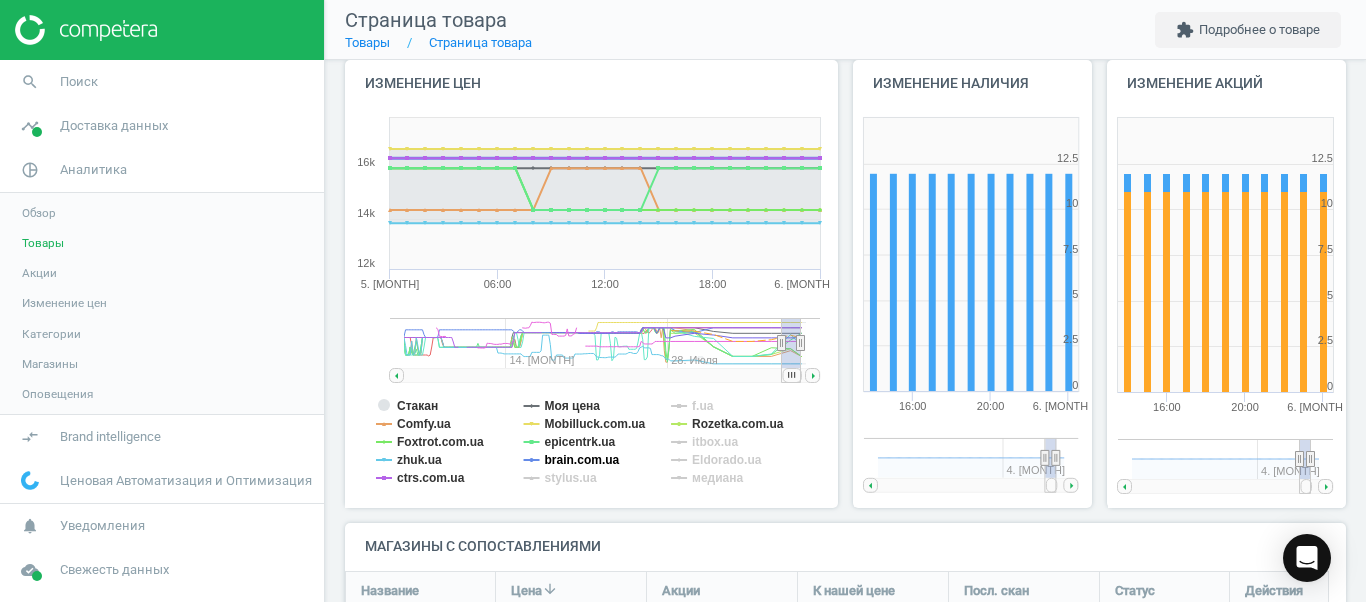 click on "brain.com.ua" 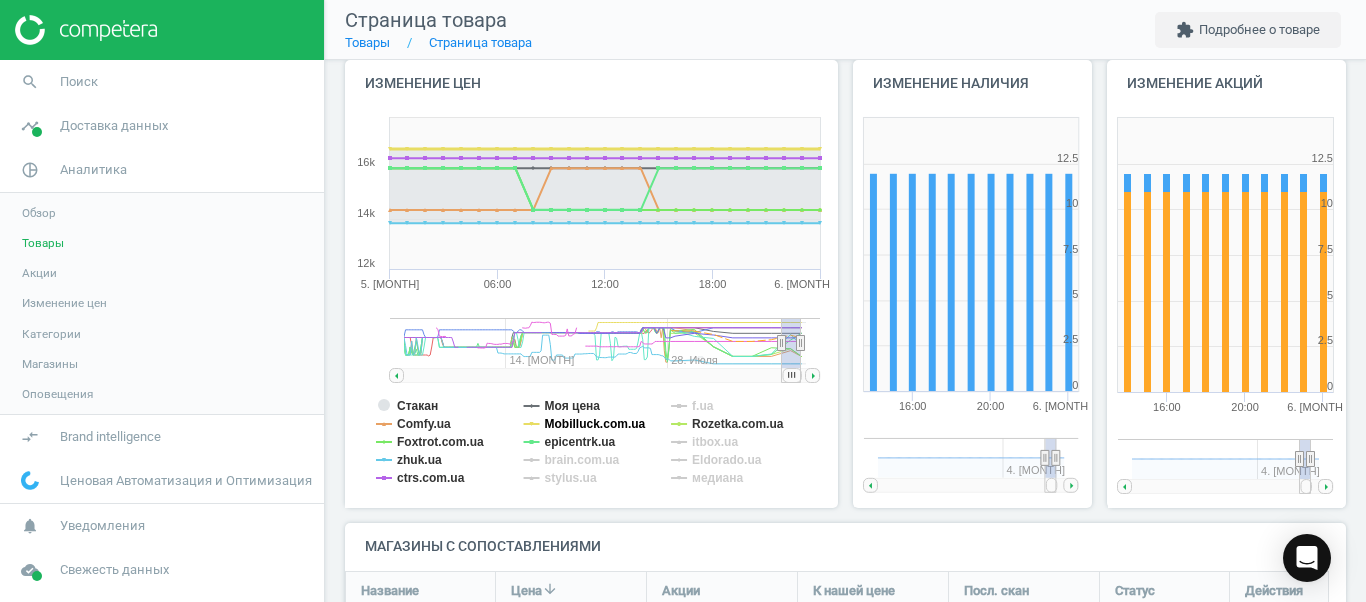 click on "Mobilluck.com.ua" 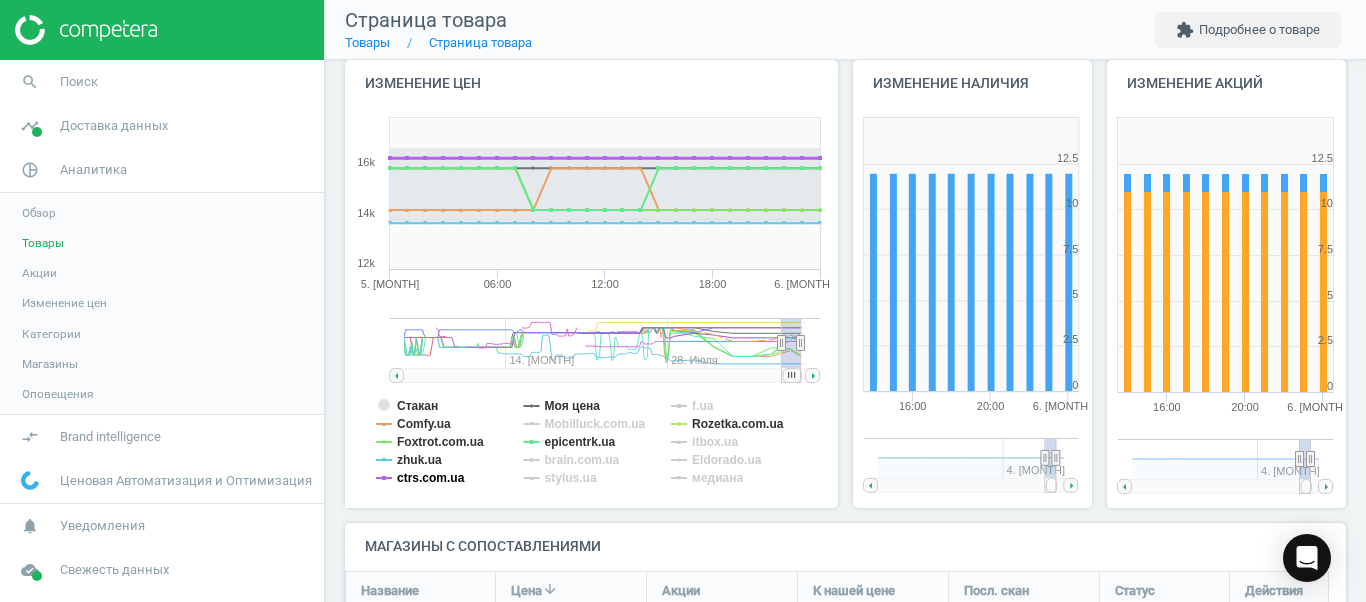 click on "ctrs.com.ua" 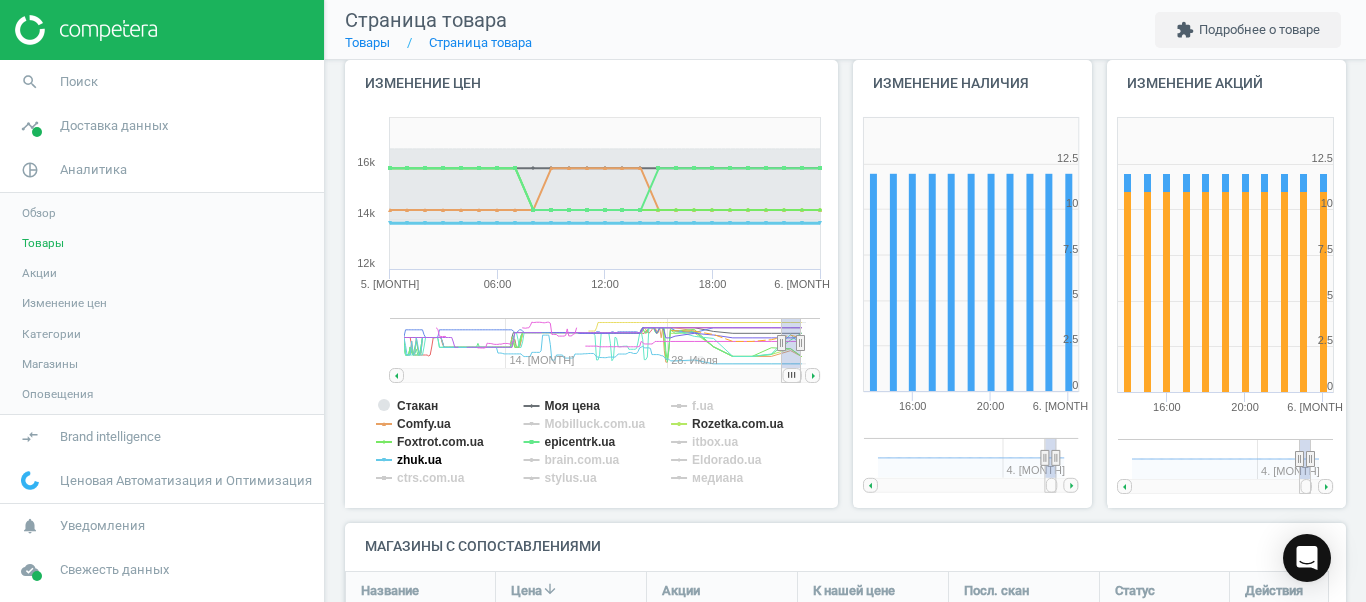 click on "zhuk.ua" 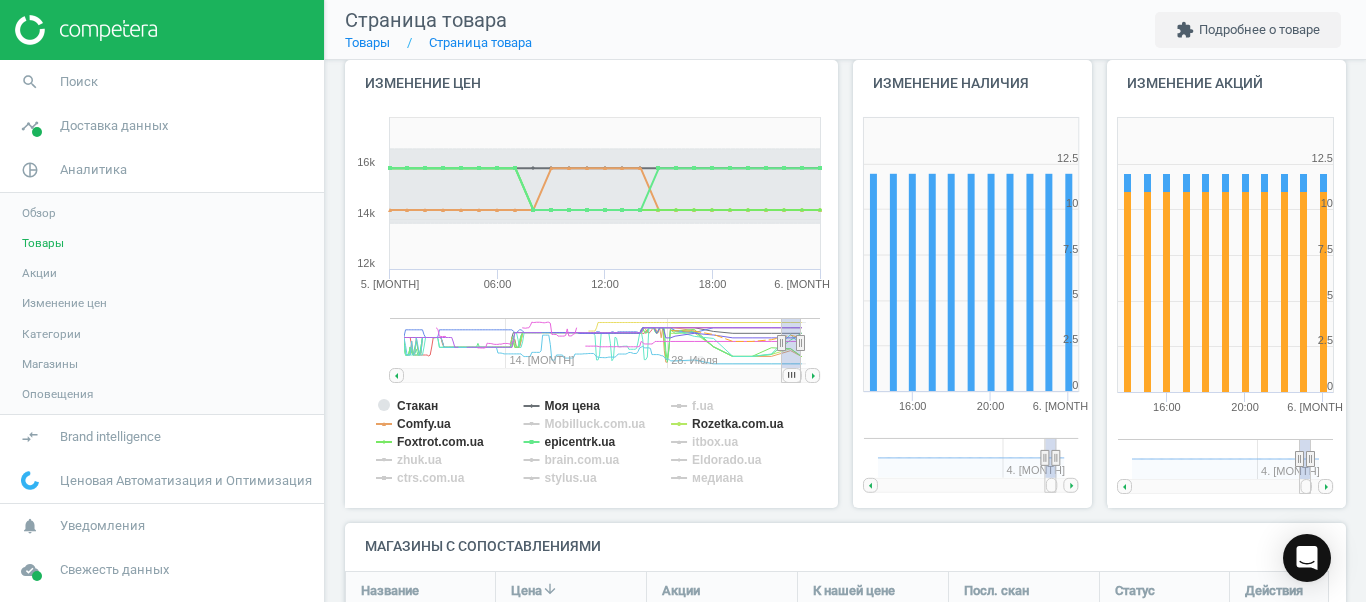 click on "zhuk.ua" 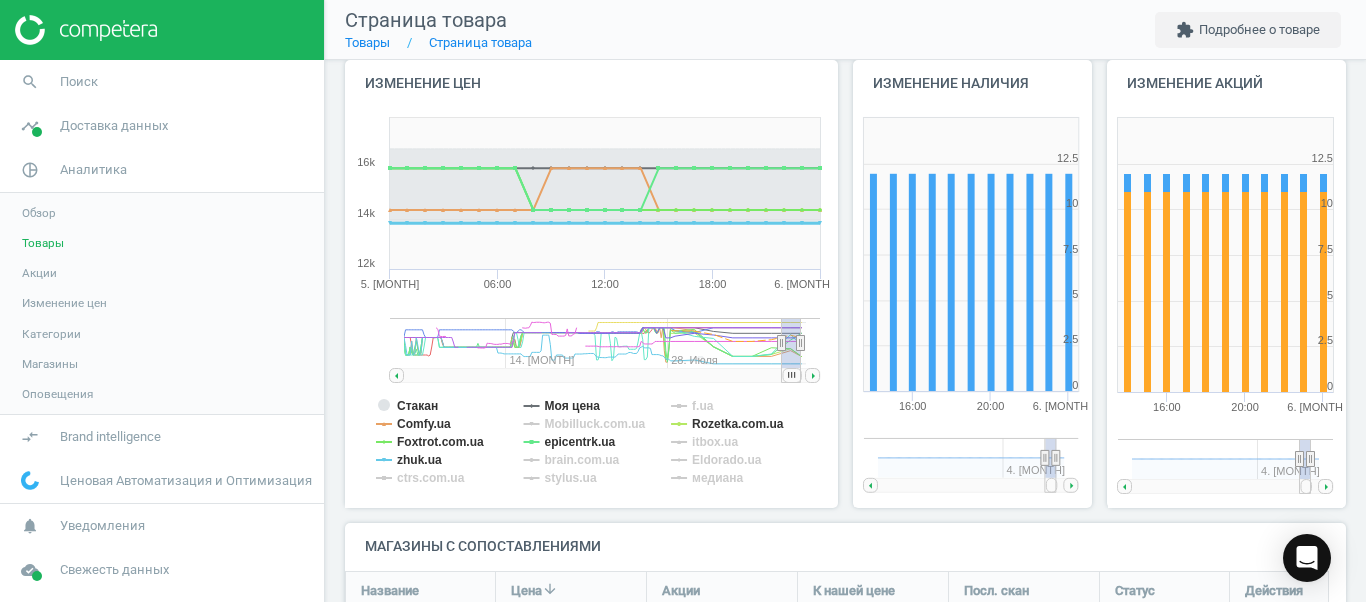 click on "zhuk.ua" 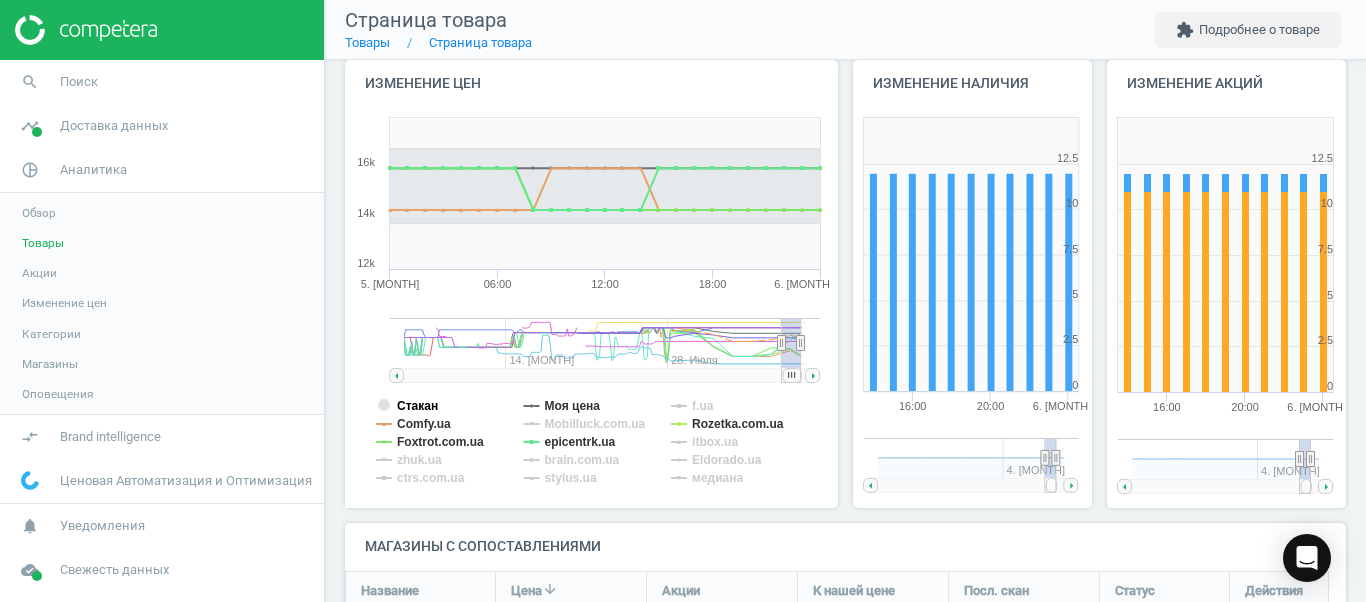 click on "Стакан" 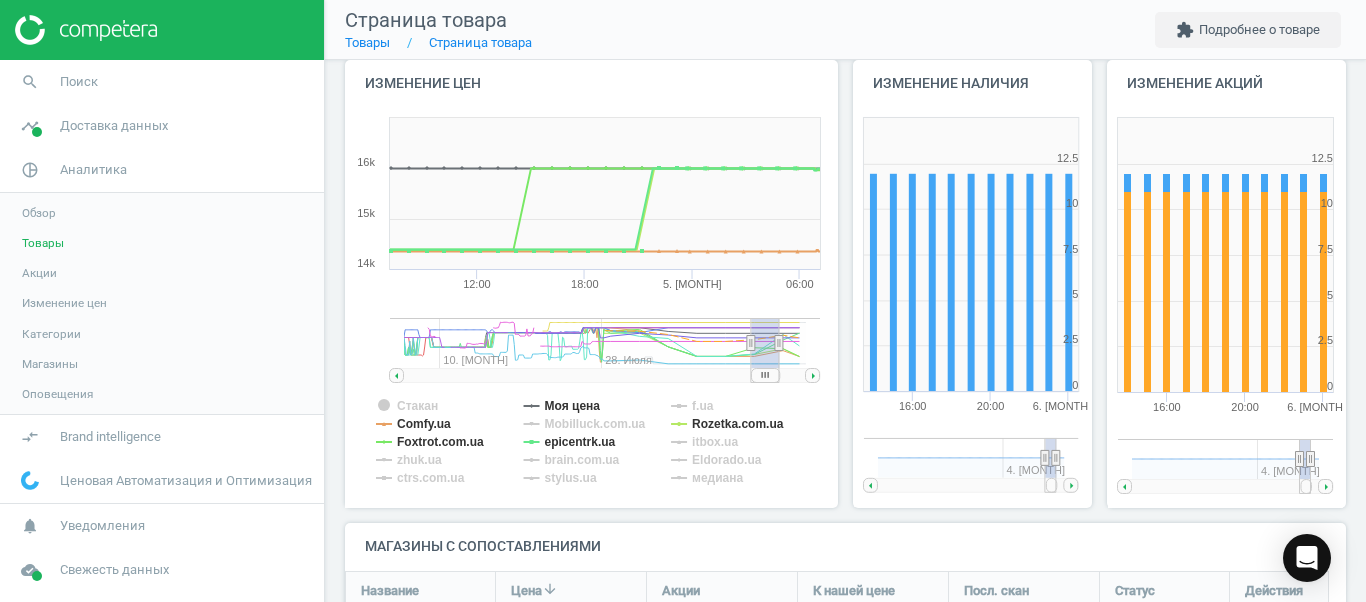 click 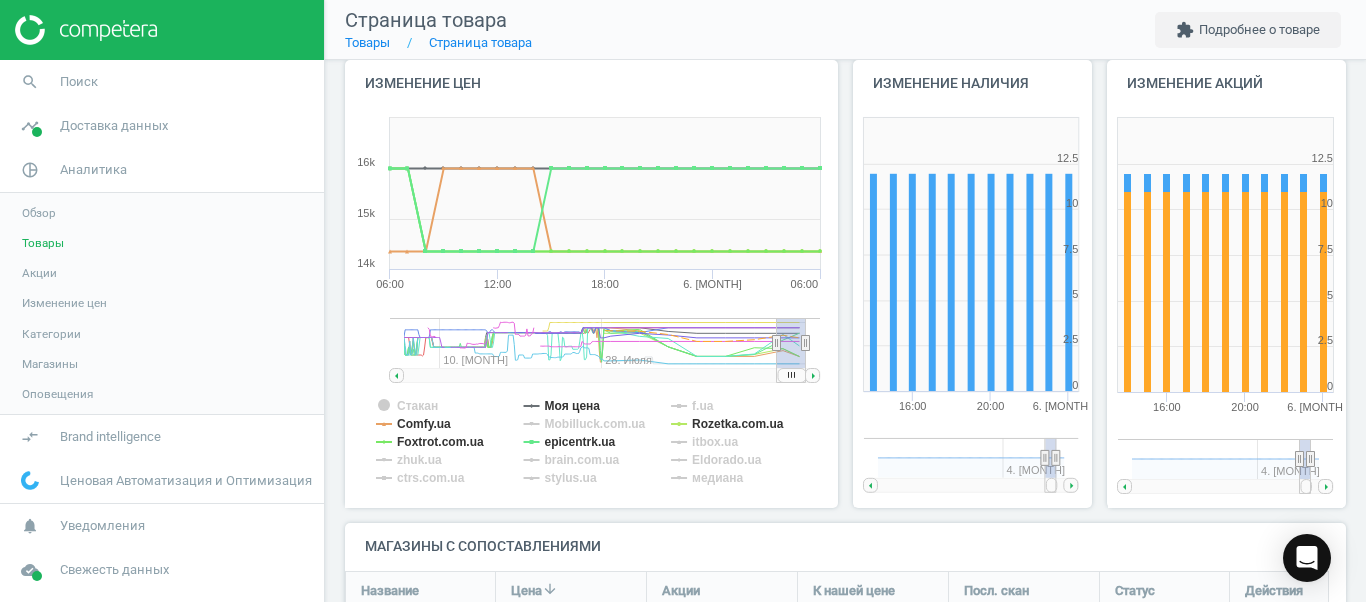 drag, startPoint x: 760, startPoint y: 373, endPoint x: 826, endPoint y: 372, distance: 66.007576 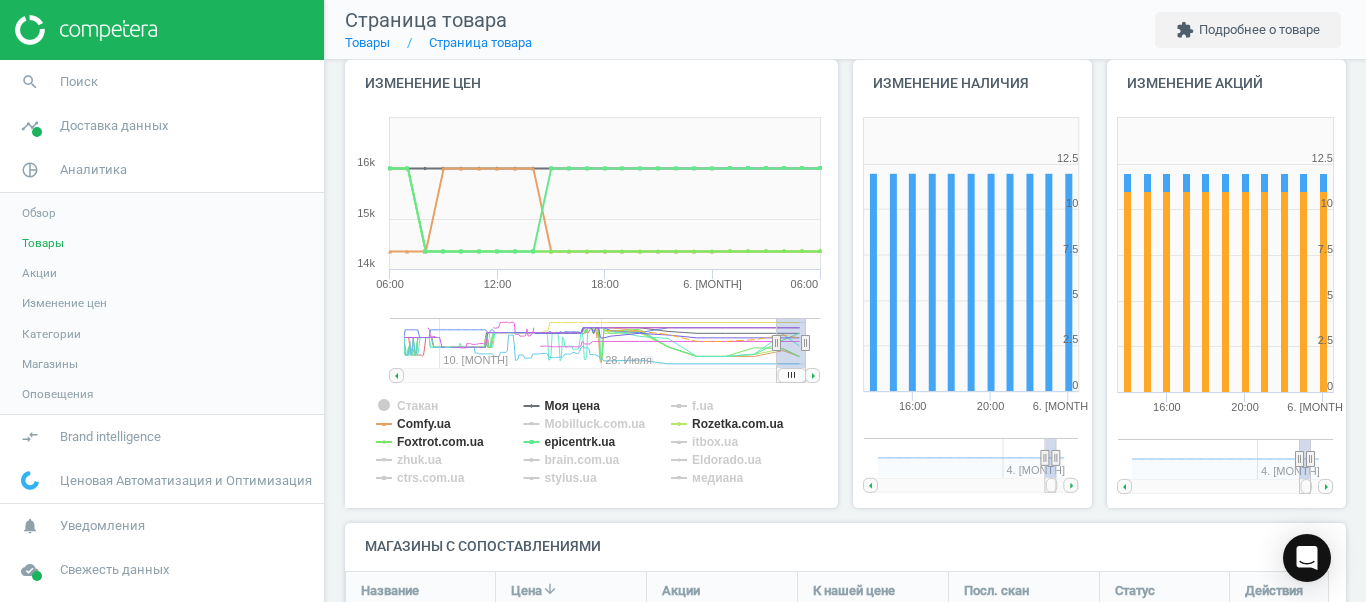 drag, startPoint x: 782, startPoint y: 351, endPoint x: 808, endPoint y: 355, distance: 26.305893 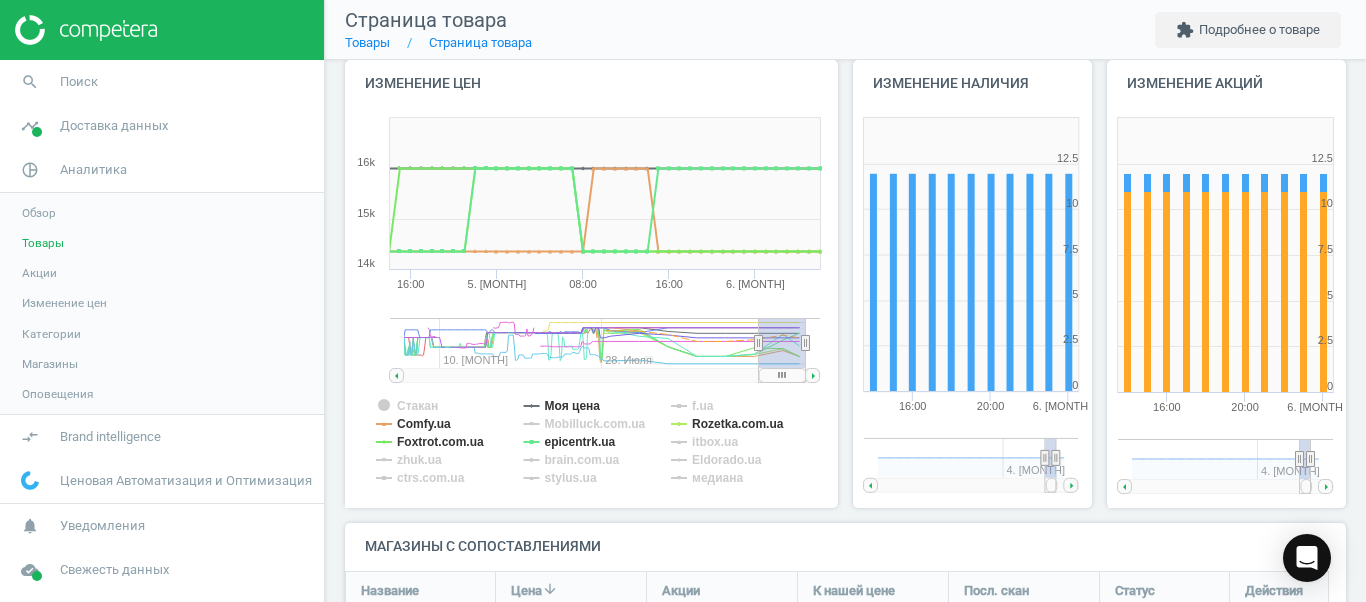 drag, startPoint x: 776, startPoint y: 347, endPoint x: 725, endPoint y: 365, distance: 54.08327 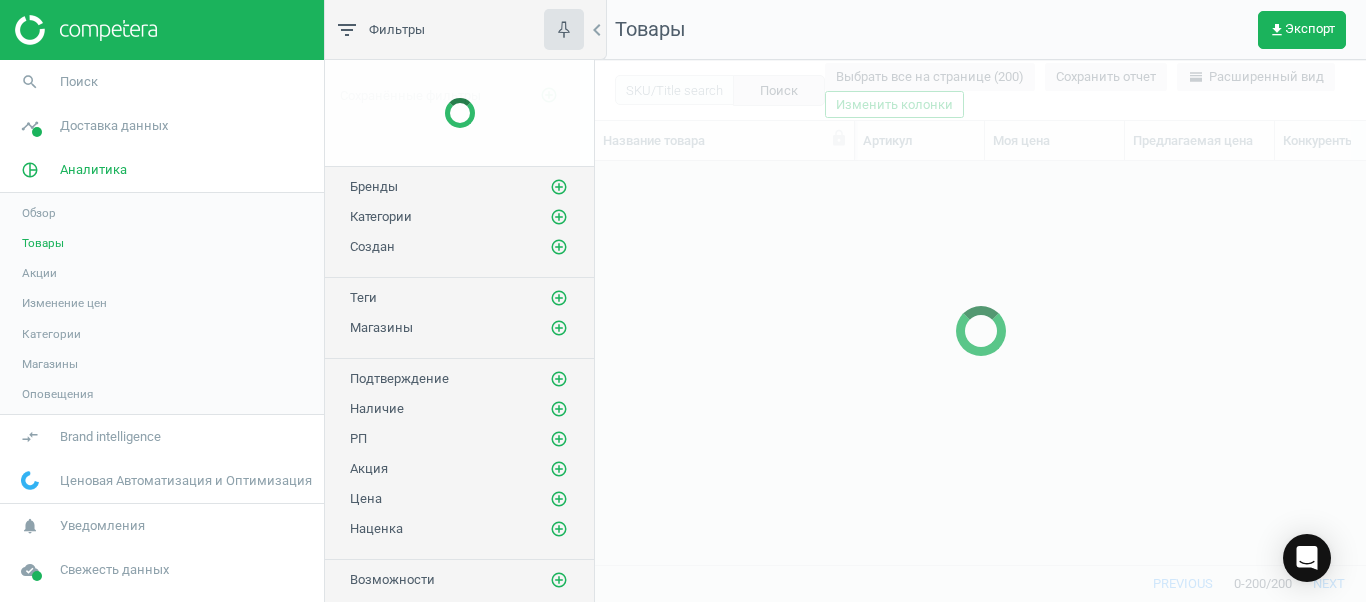 scroll, scrollTop: 18, scrollLeft: 18, axis: both 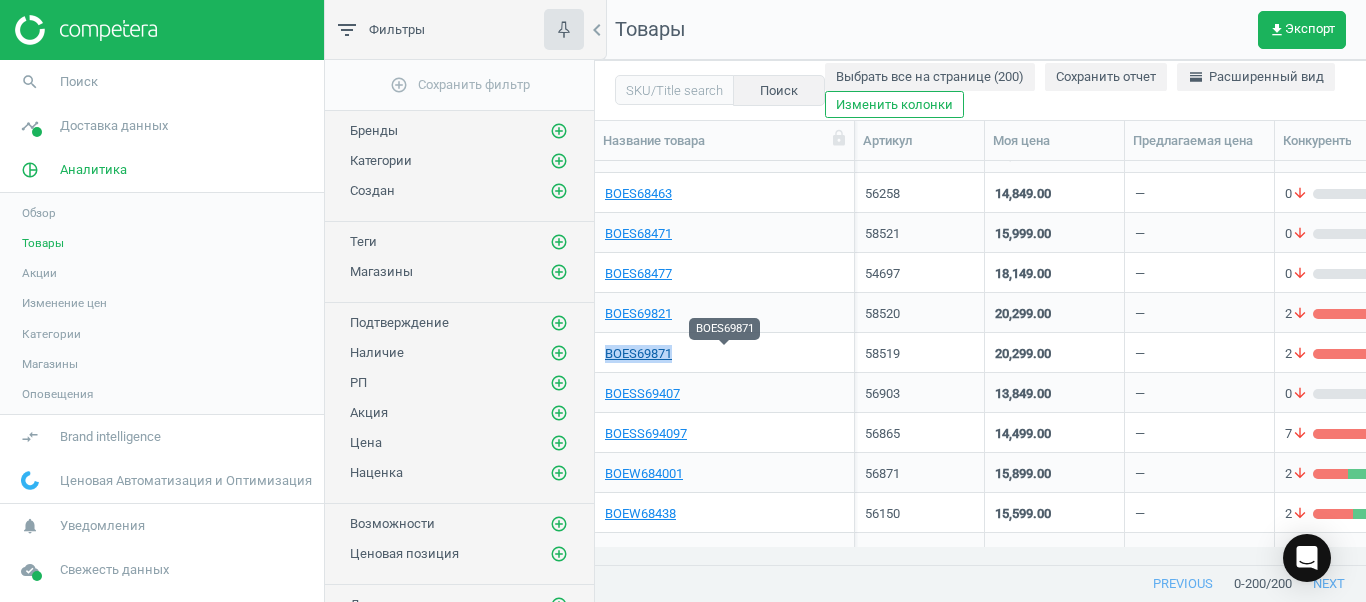 click on "BOES69871" at bounding box center (638, 354) 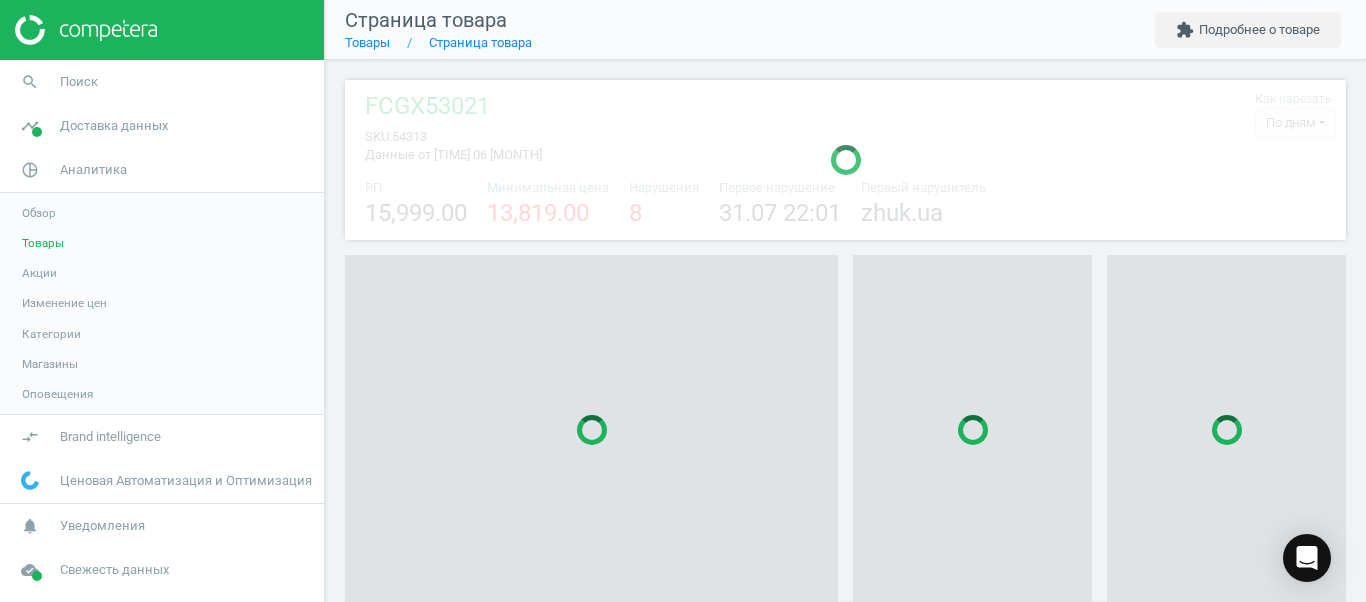 scroll, scrollTop: 27, scrollLeft: 27, axis: both 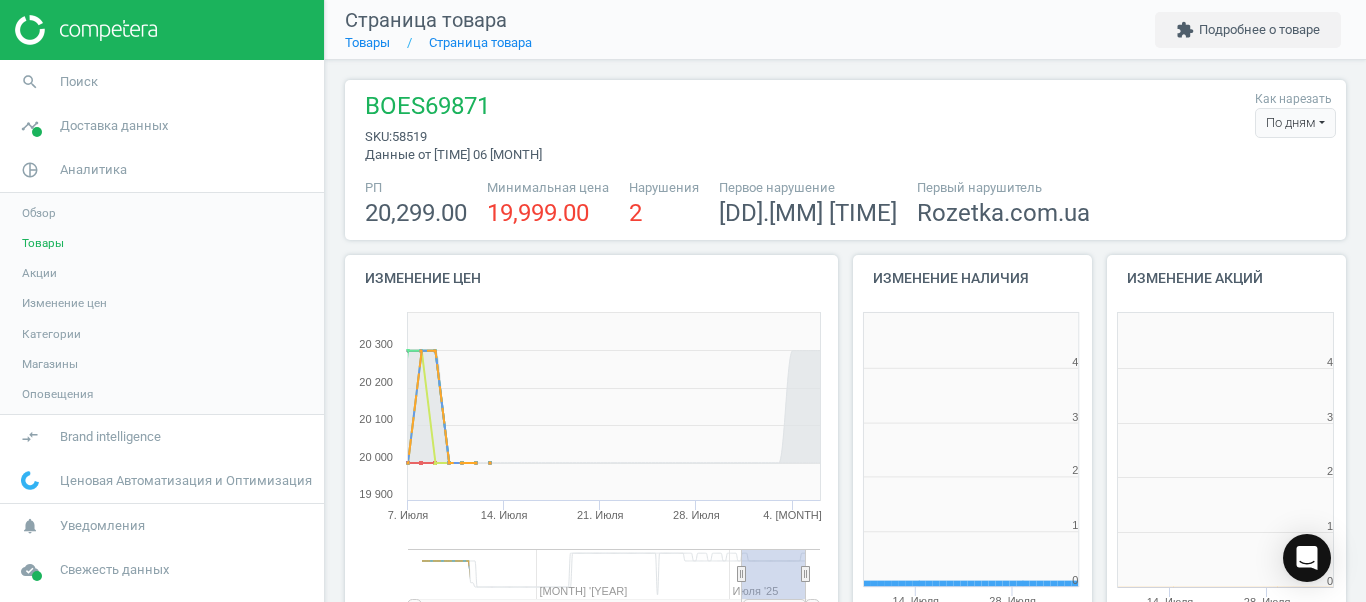 click on "По дням" at bounding box center (1295, 123) 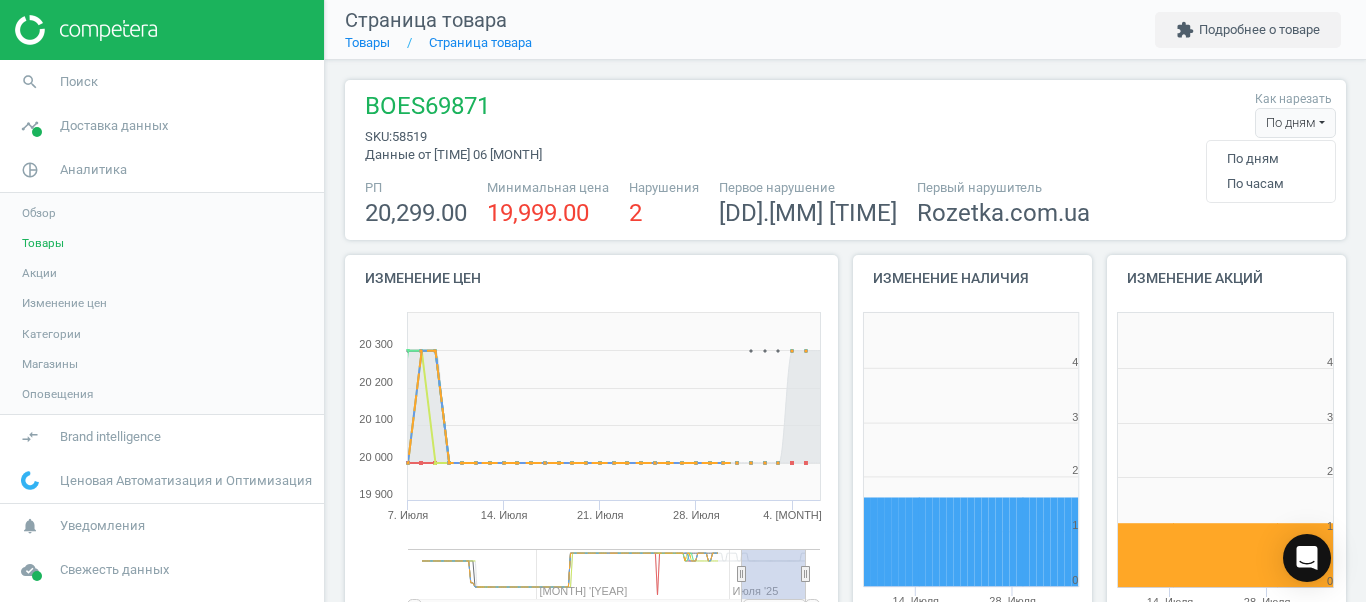 scroll, scrollTop: 27, scrollLeft: 27, axis: both 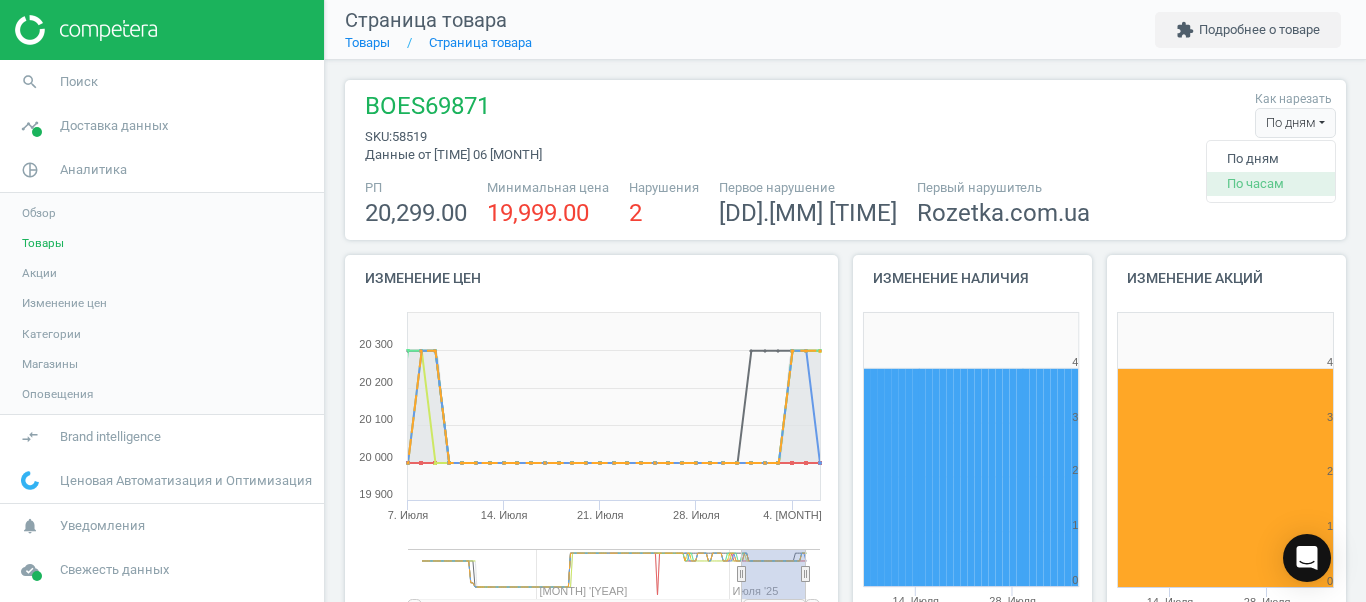 click on "По часам" at bounding box center (1271, 184) 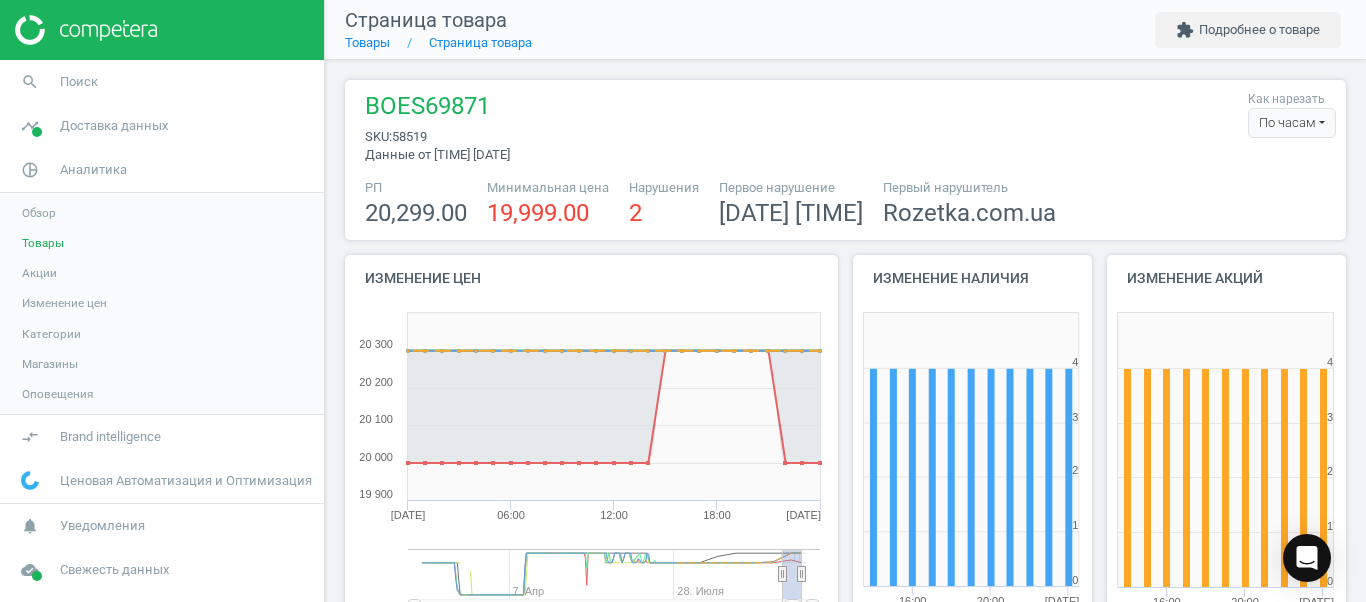 scroll, scrollTop: 0, scrollLeft: 0, axis: both 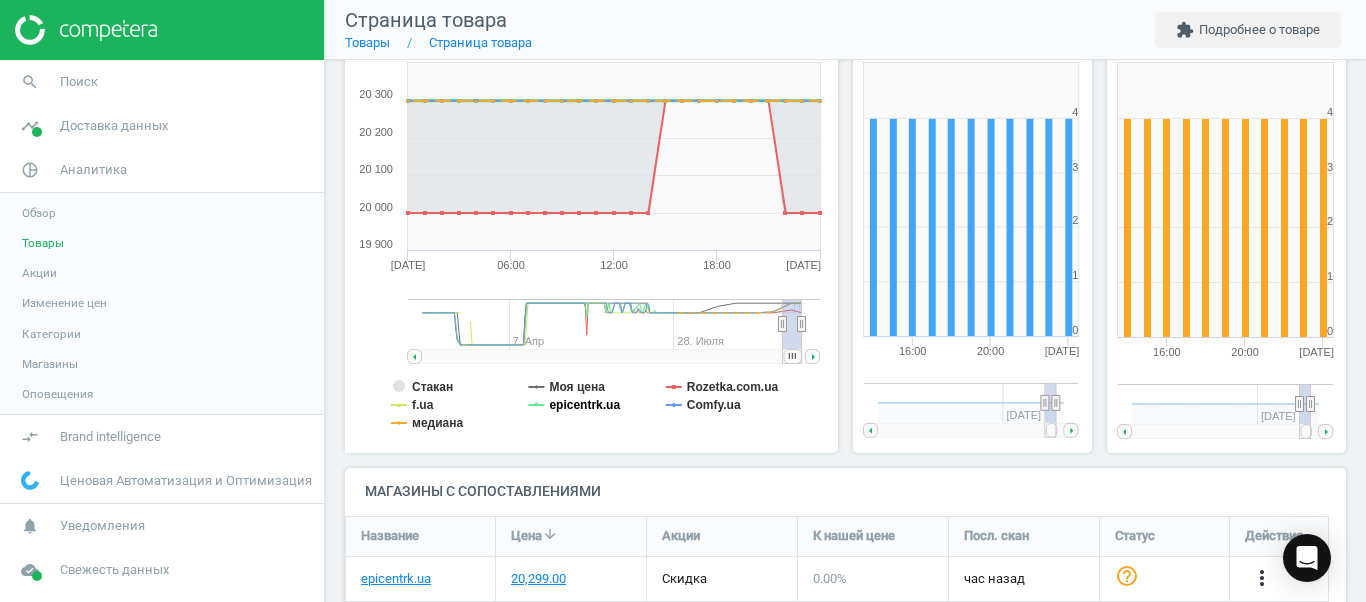 click on "epicentrk.ua" 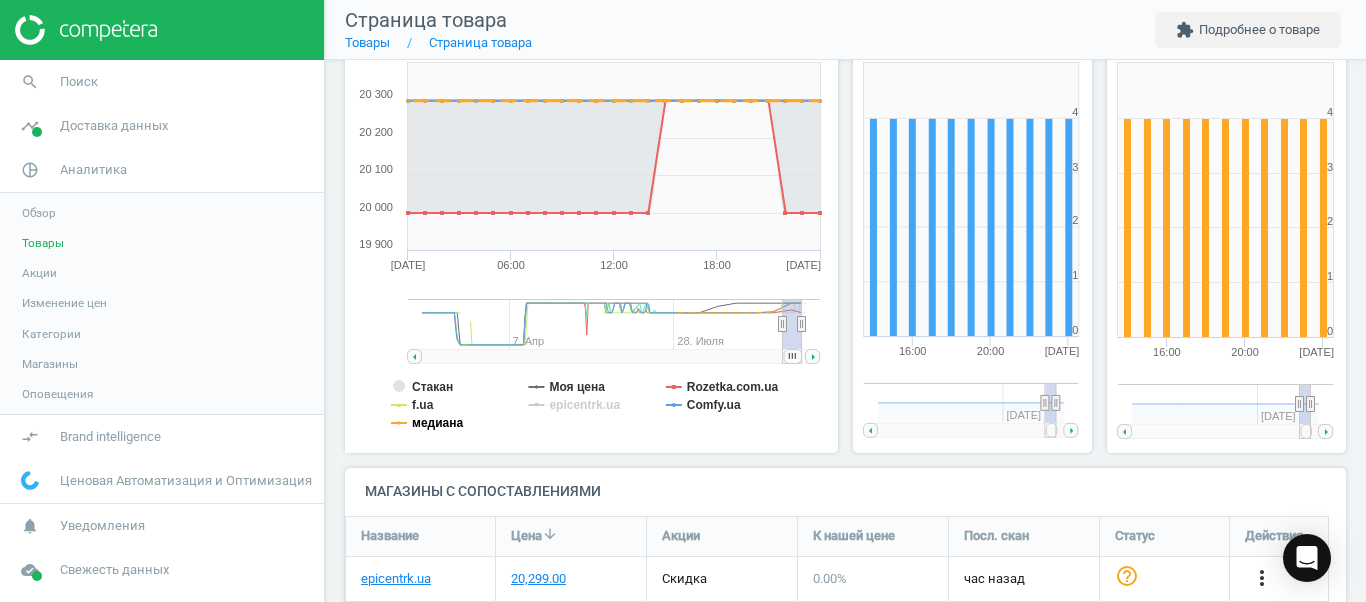 click on "медиана" 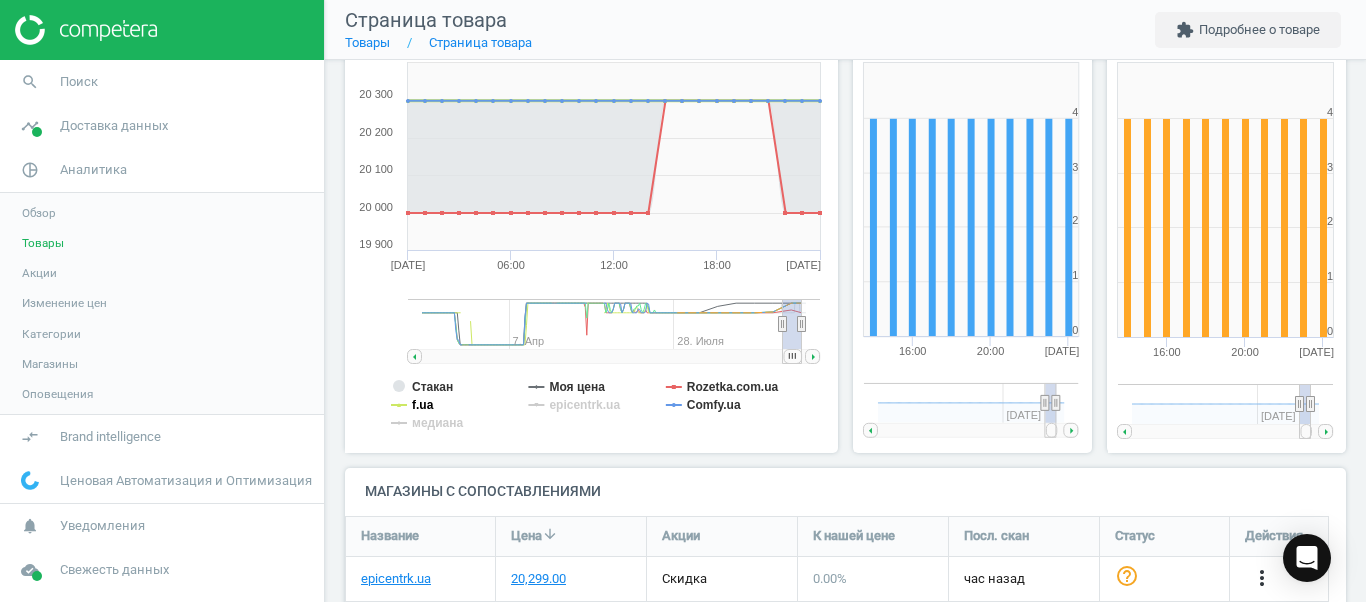 click on "f.ua" 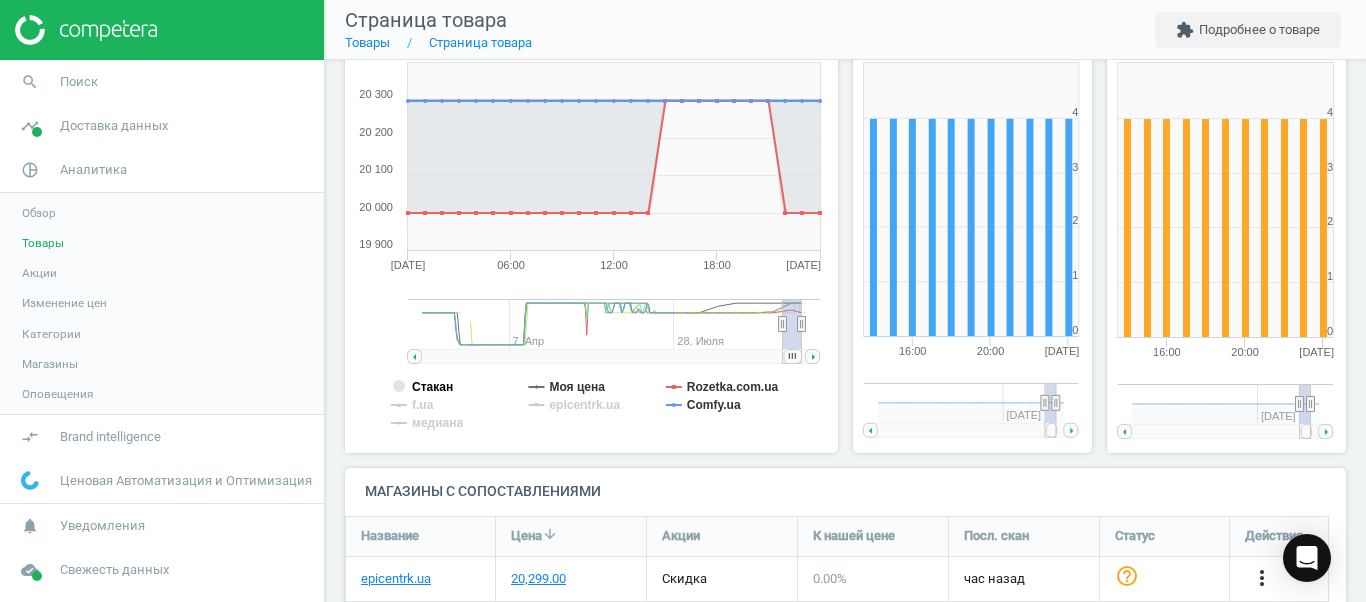 click on "Стакан" 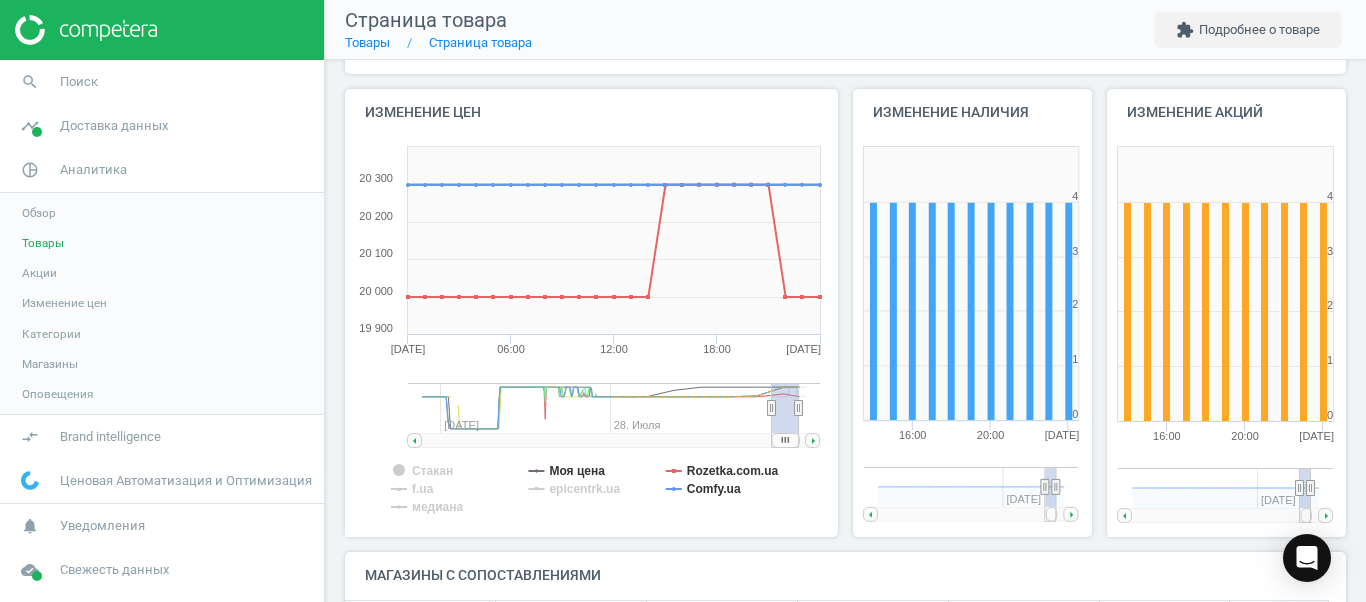 scroll, scrollTop: 157, scrollLeft: 0, axis: vertical 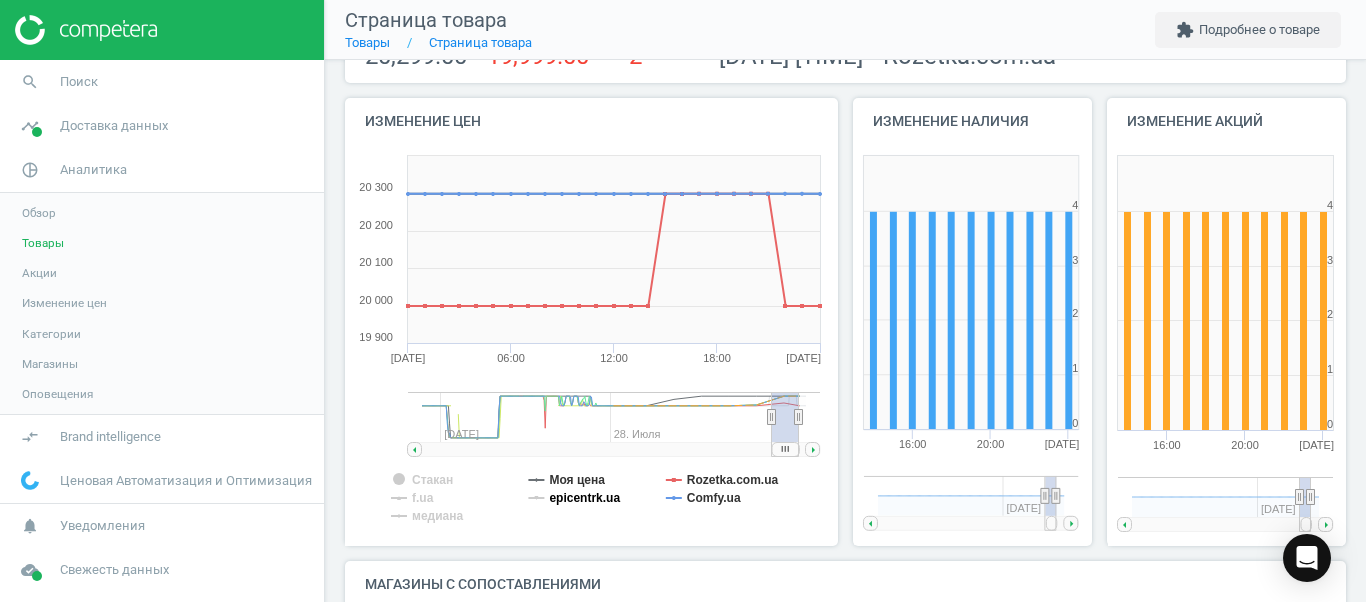 click on "epicentrk.ua" 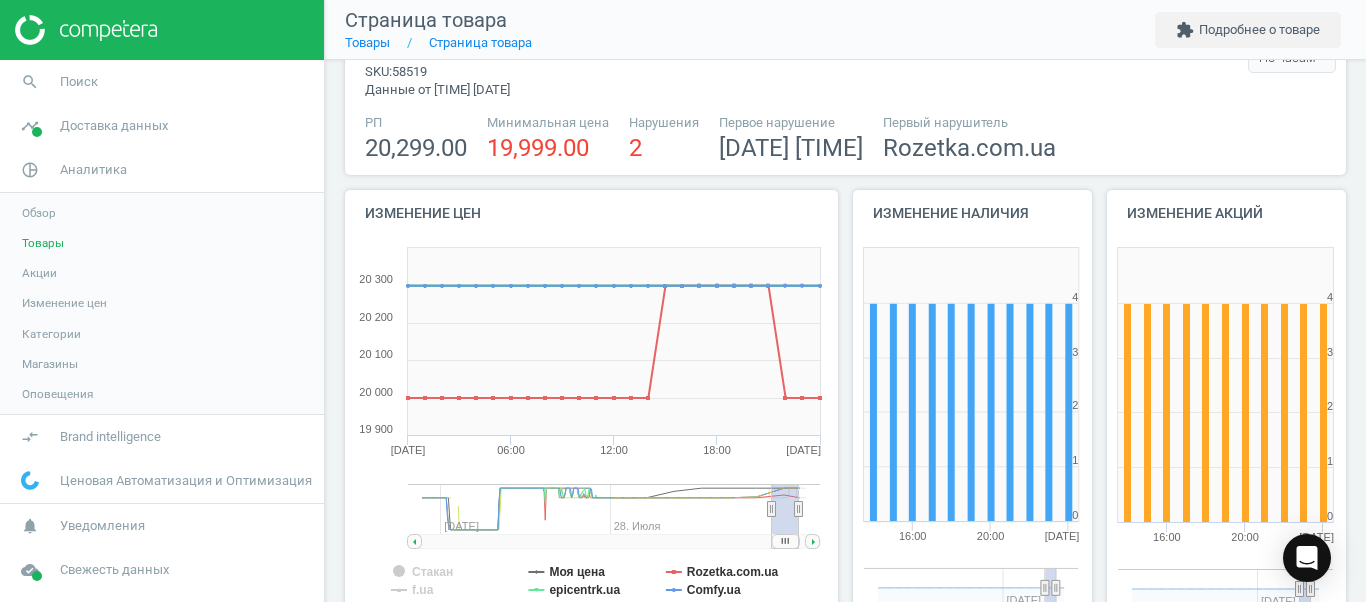 scroll, scrollTop: 15, scrollLeft: 0, axis: vertical 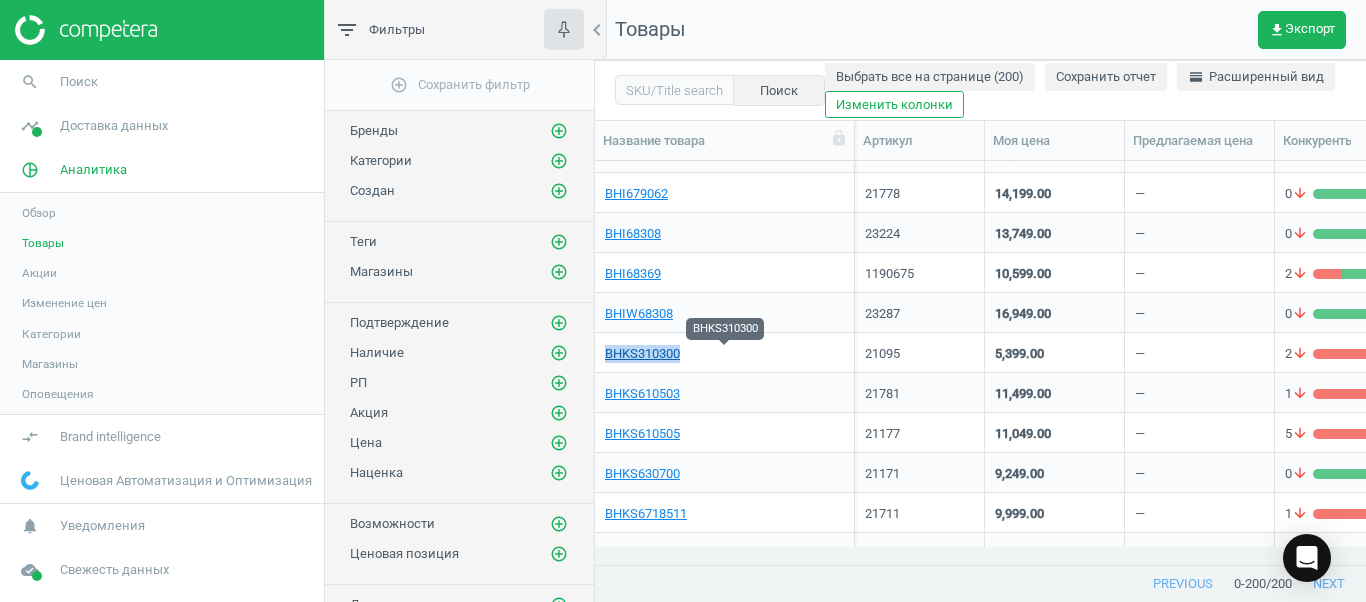 click on "BHKS310300" at bounding box center (642, 354) 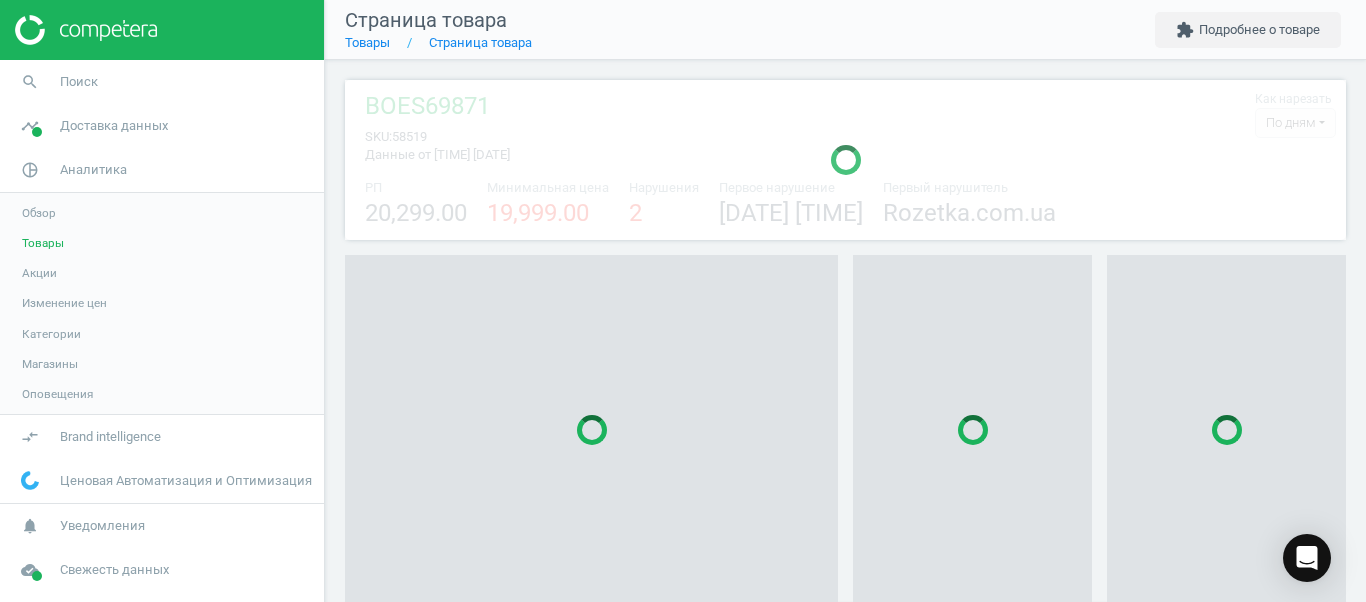 scroll, scrollTop: 27, scrollLeft: 27, axis: both 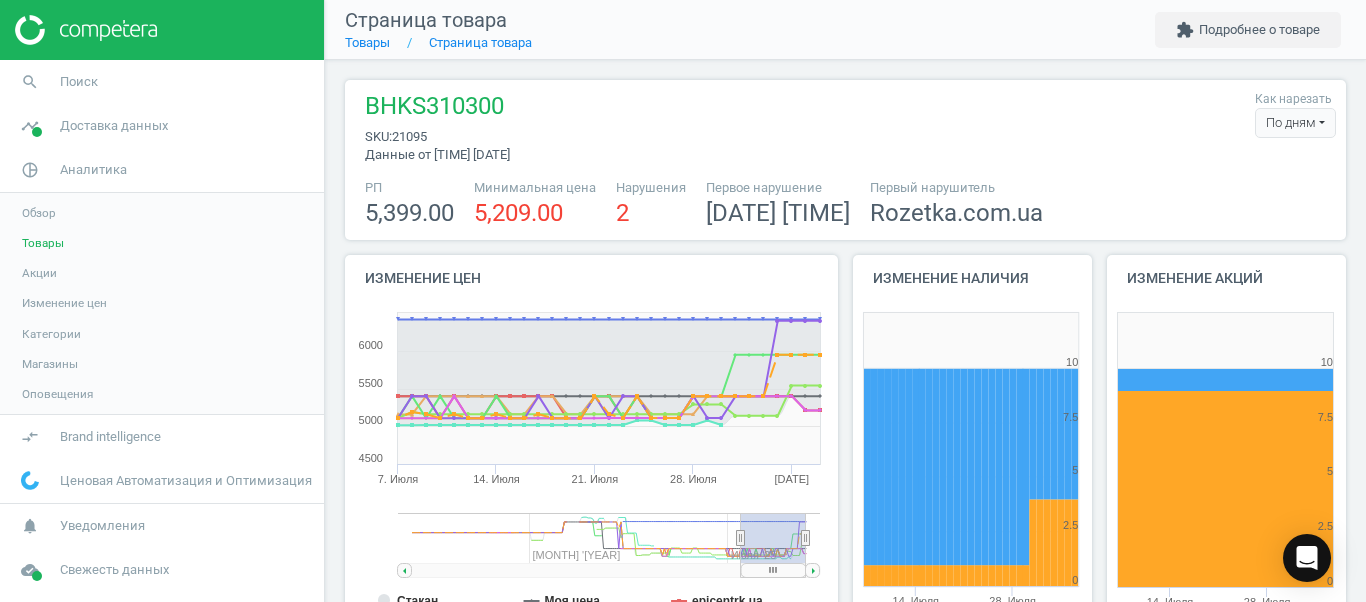 click on "По дням" at bounding box center (1295, 123) 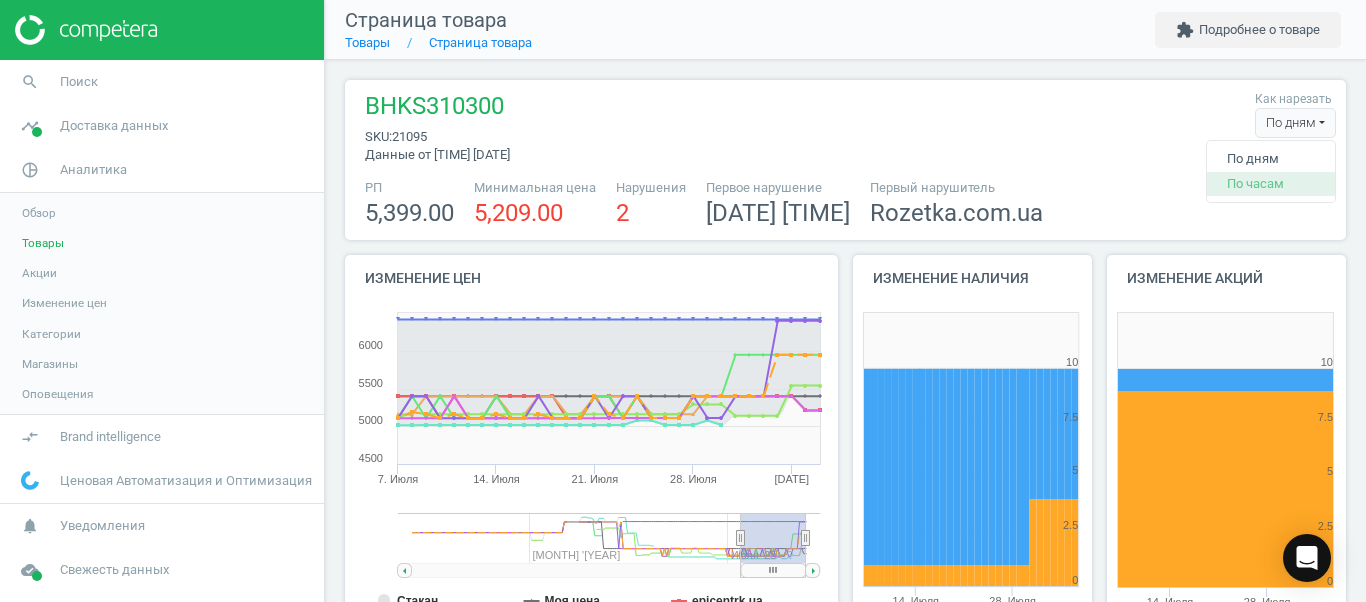 click on "По часам" at bounding box center (1271, 184) 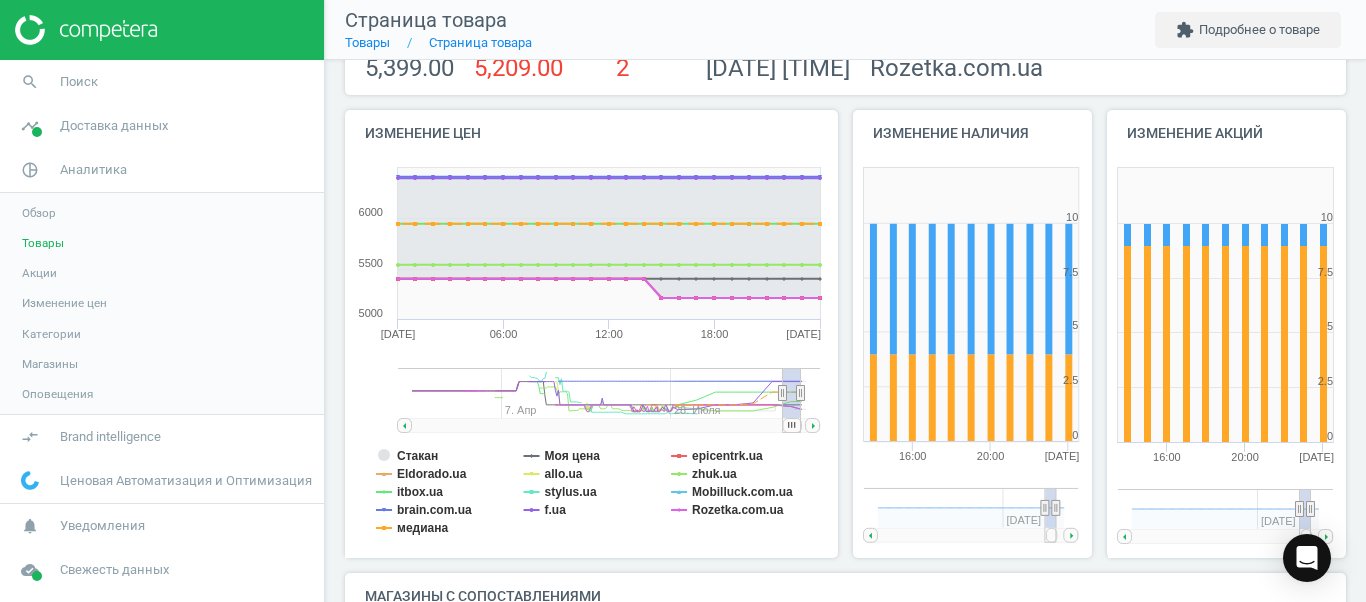 scroll, scrollTop: 160, scrollLeft: 0, axis: vertical 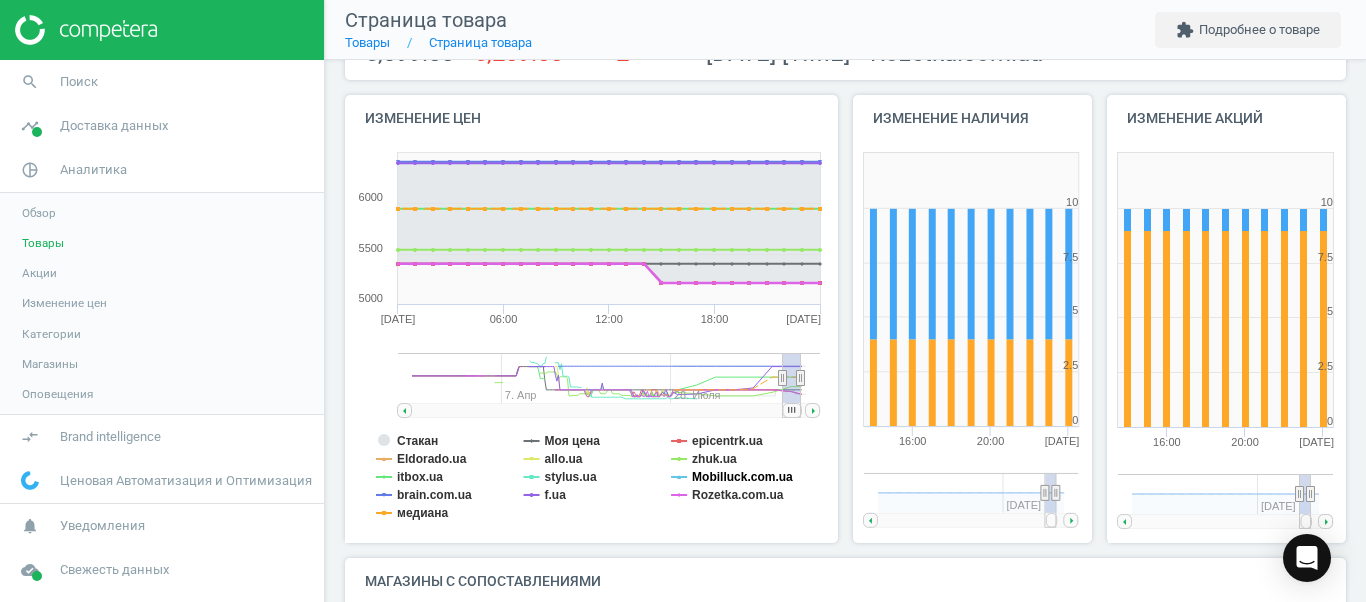 click on "Mobilluck.com.ua" 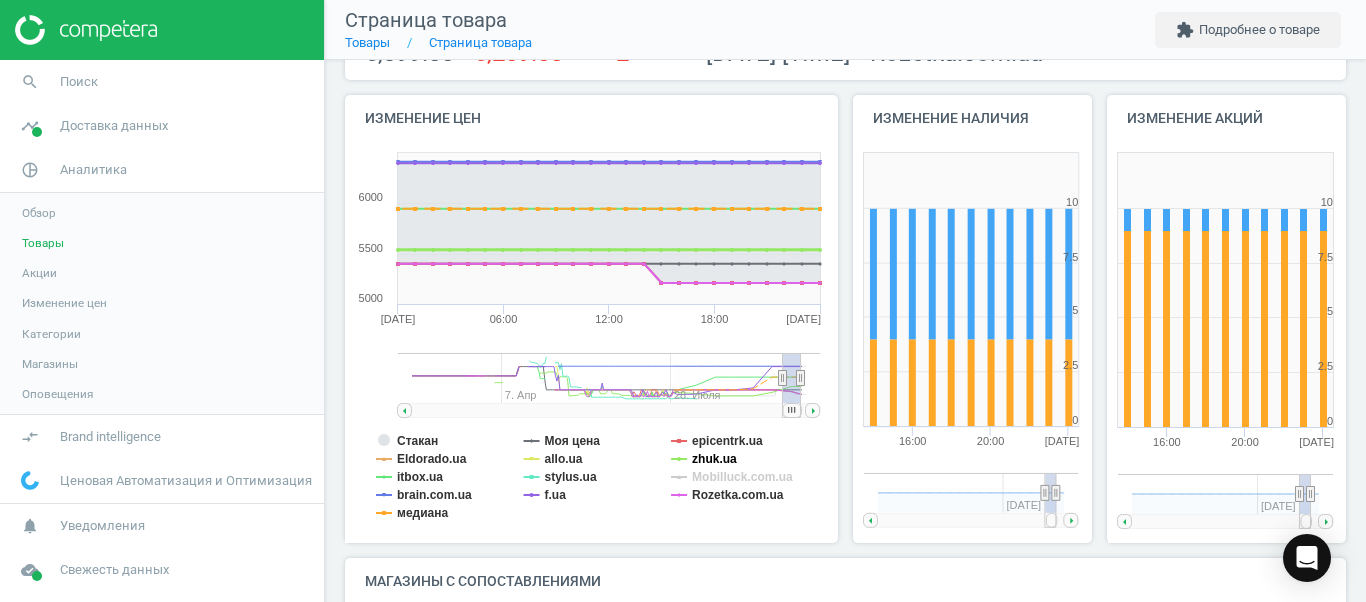 click on "zhuk.ua" 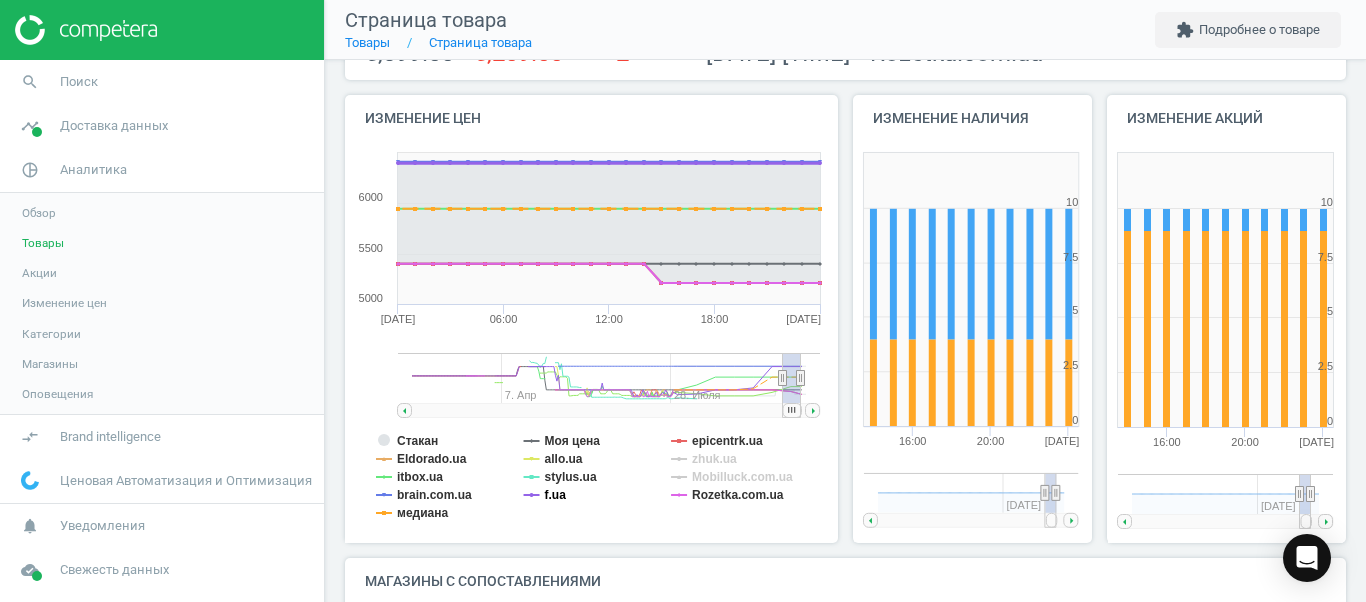 click on "f.ua" 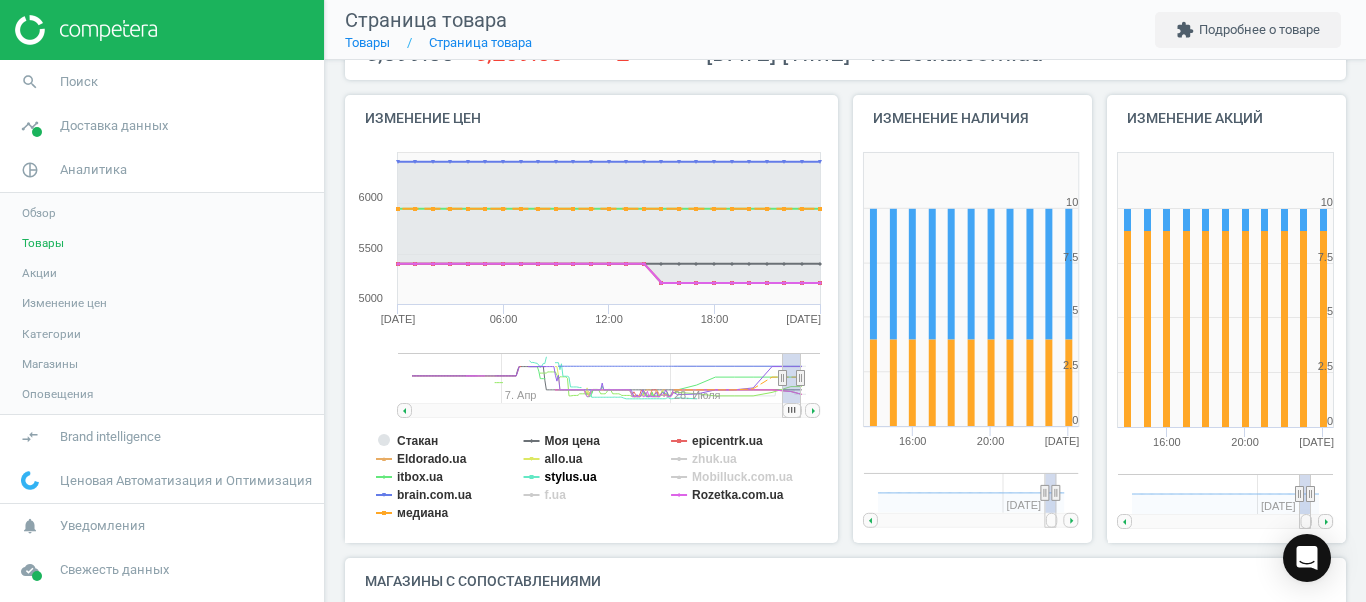 click on "stylus.ua" 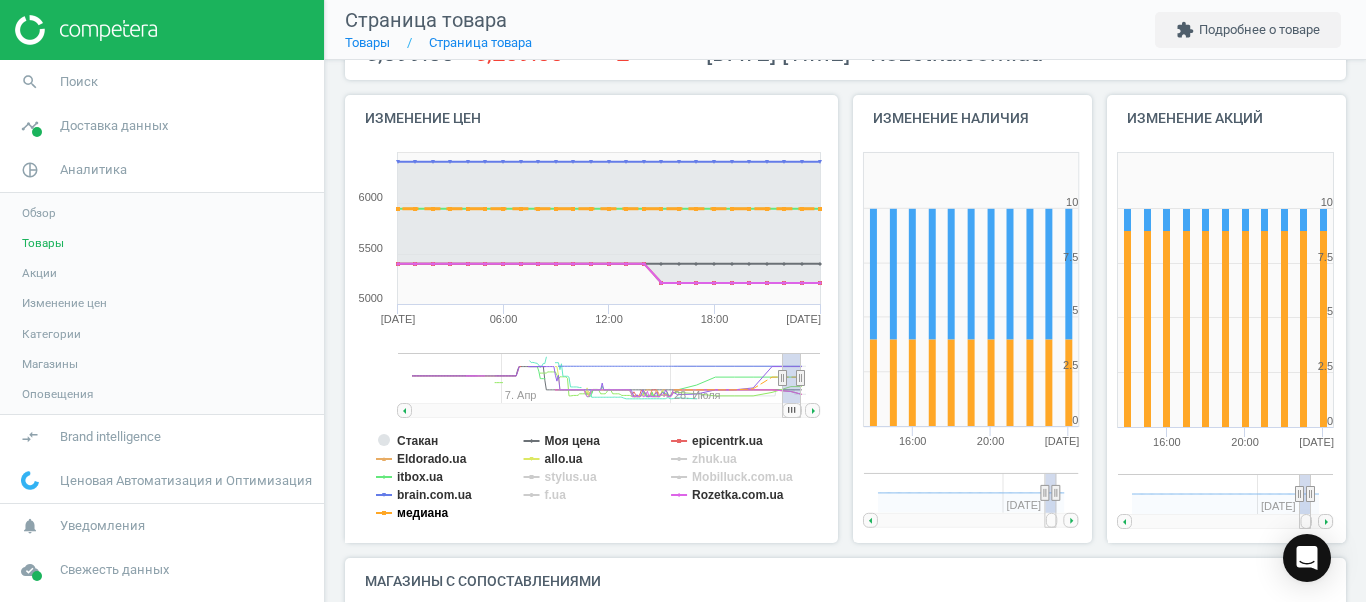 click on "медиана" 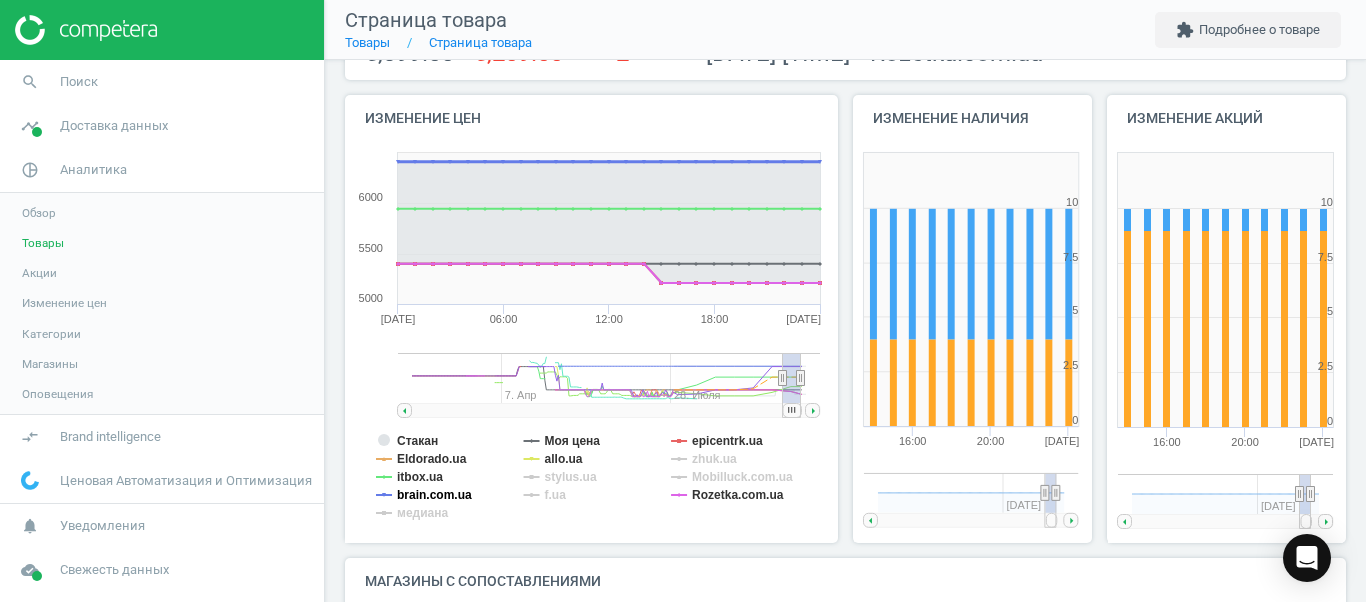 click on "brain.com.ua" 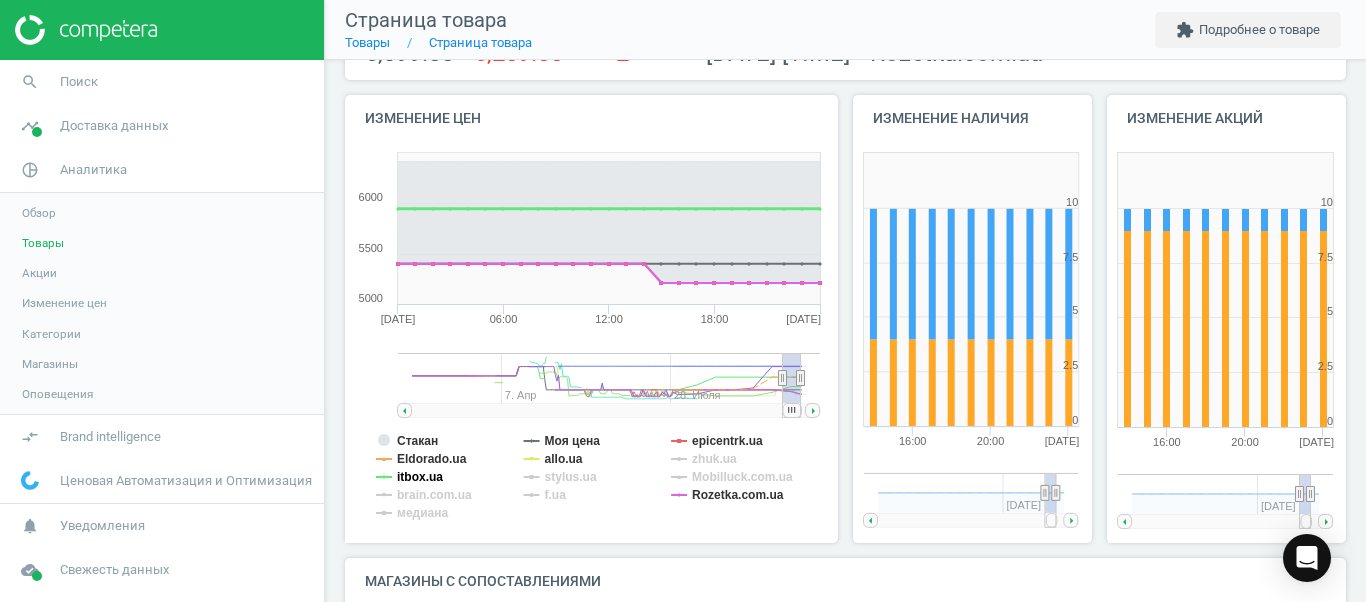 click on "itbox.ua" 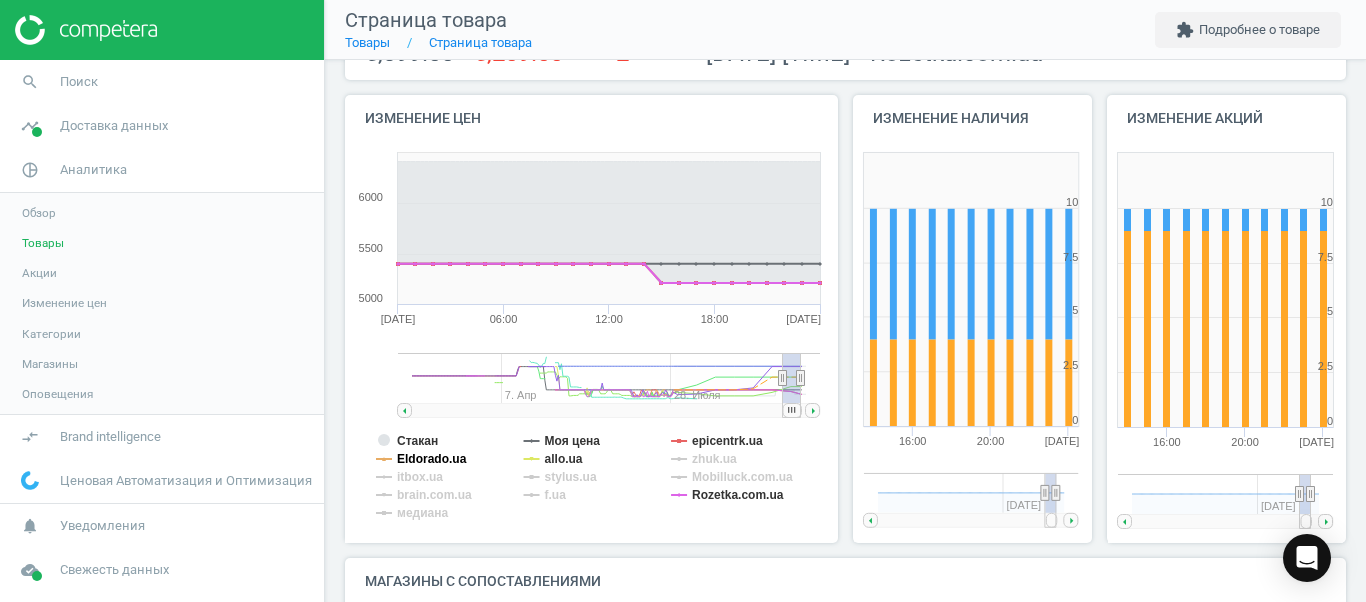 click on "Eldorado.ua" 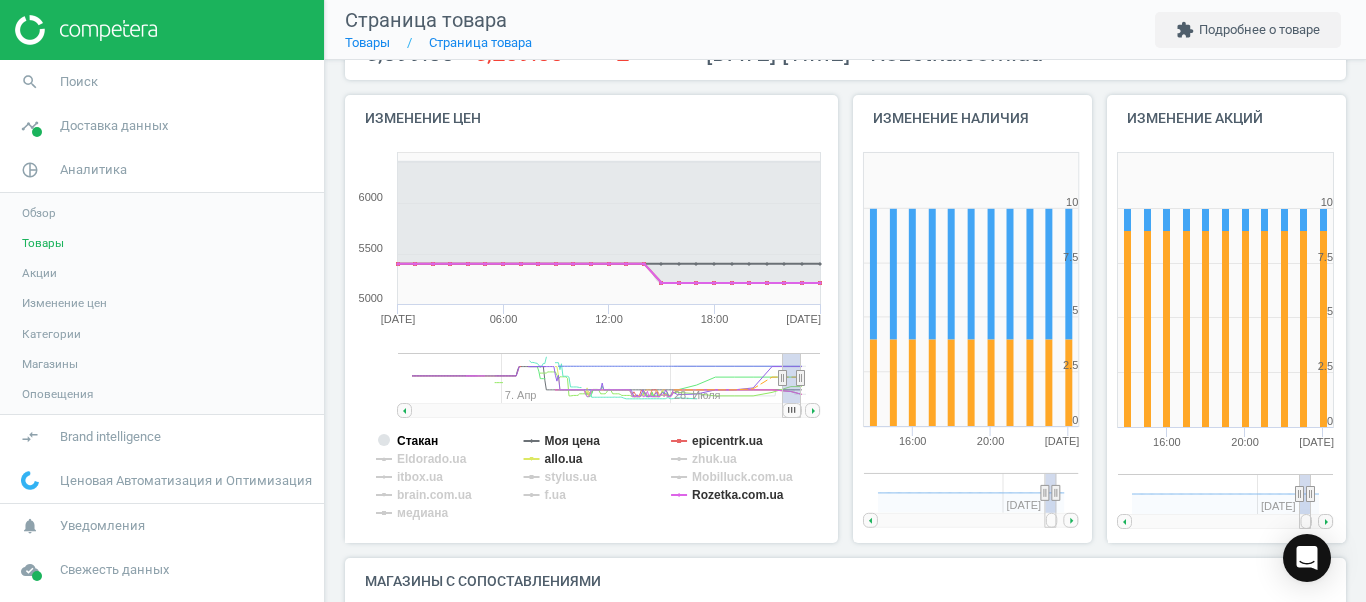 click on "Стакан" 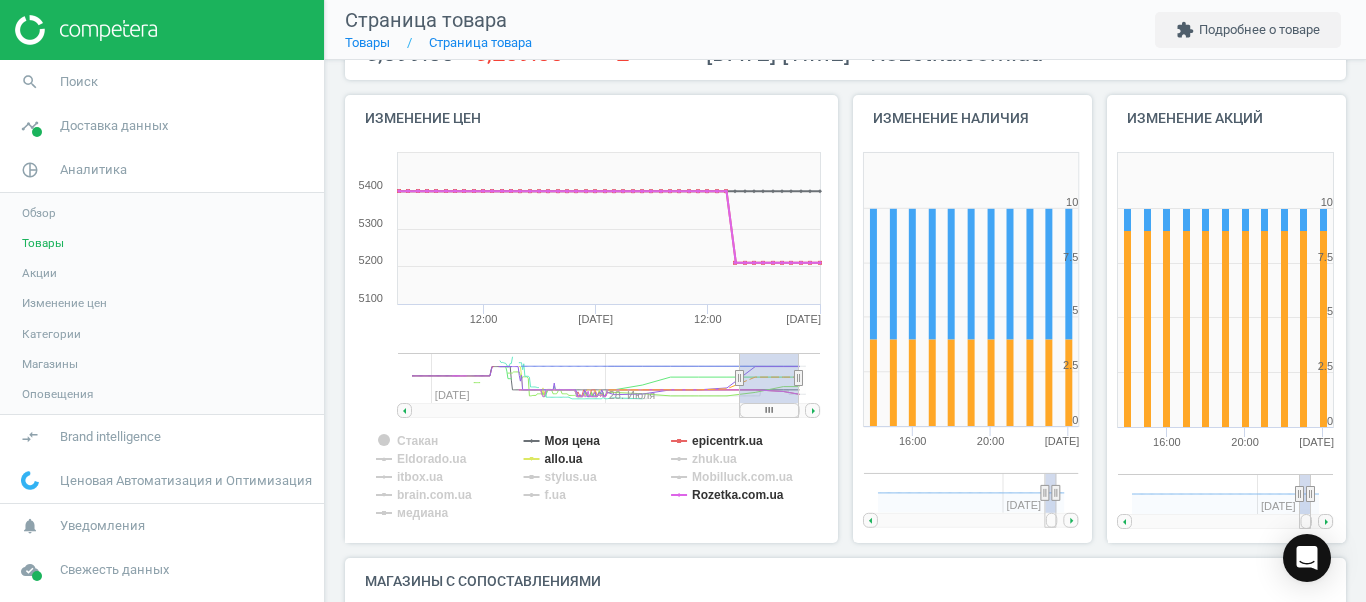drag, startPoint x: 766, startPoint y: 380, endPoint x: 707, endPoint y: 401, distance: 62.625874 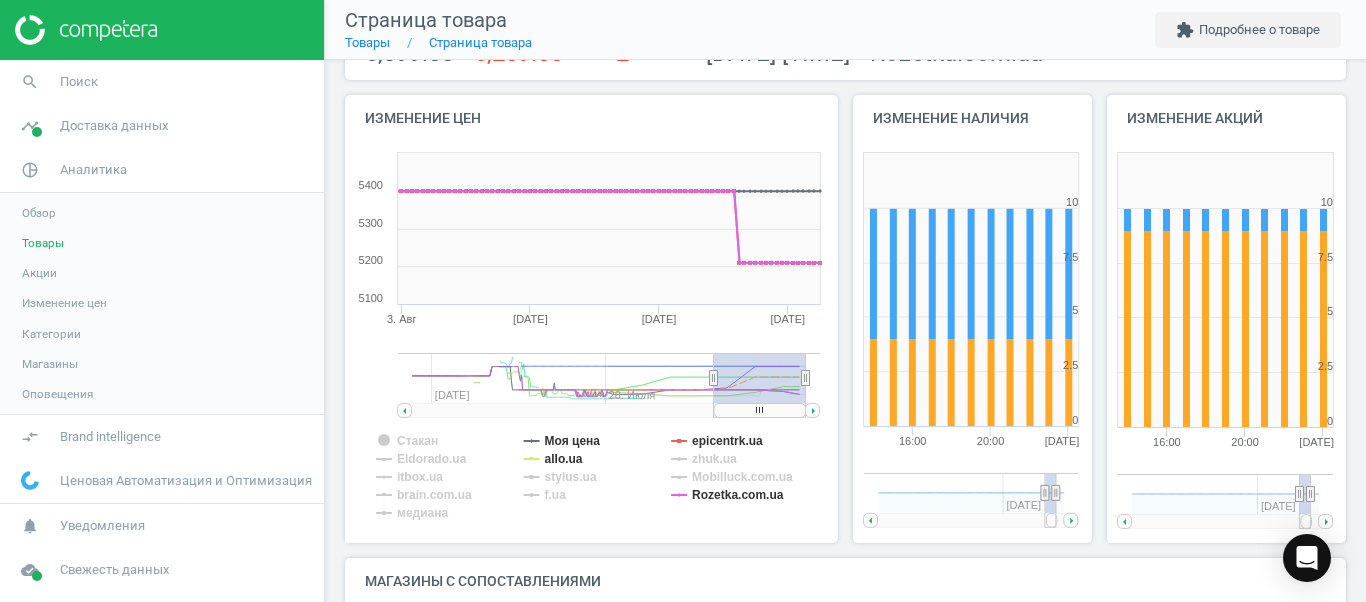 drag, startPoint x: 746, startPoint y: 414, endPoint x: 803, endPoint y: 413, distance: 57.00877 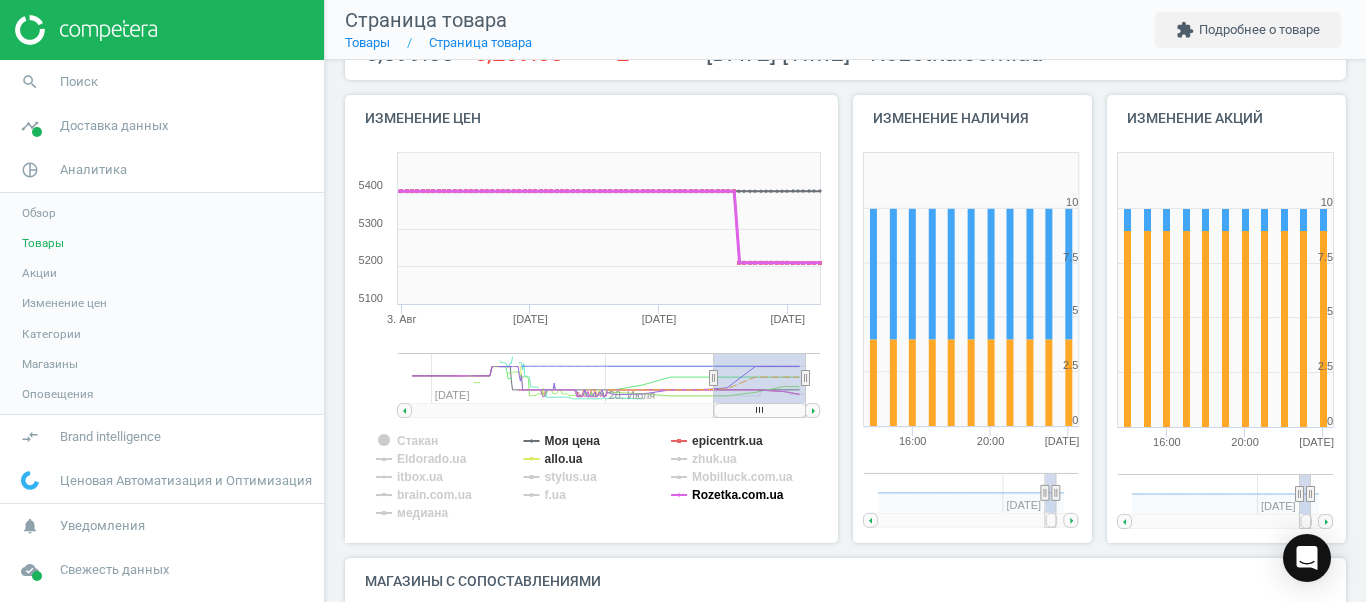 click on "Rozetka.com.ua" 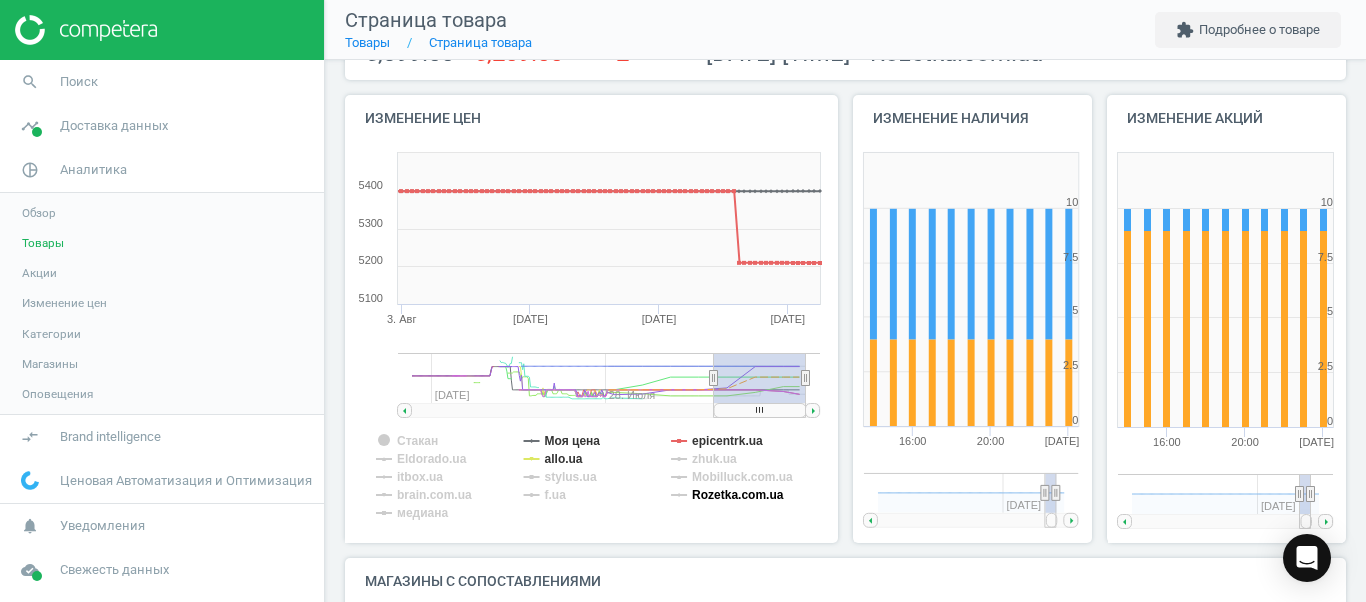 click on "Rozetka.com.ua" 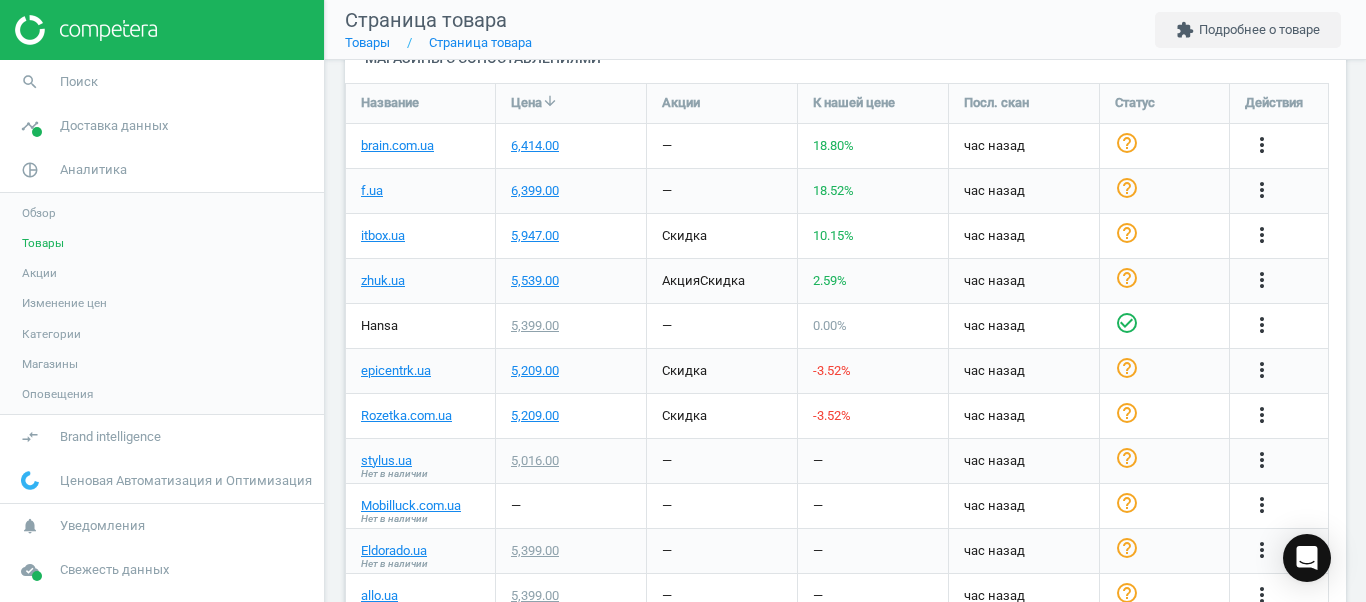 scroll, scrollTop: 865, scrollLeft: 0, axis: vertical 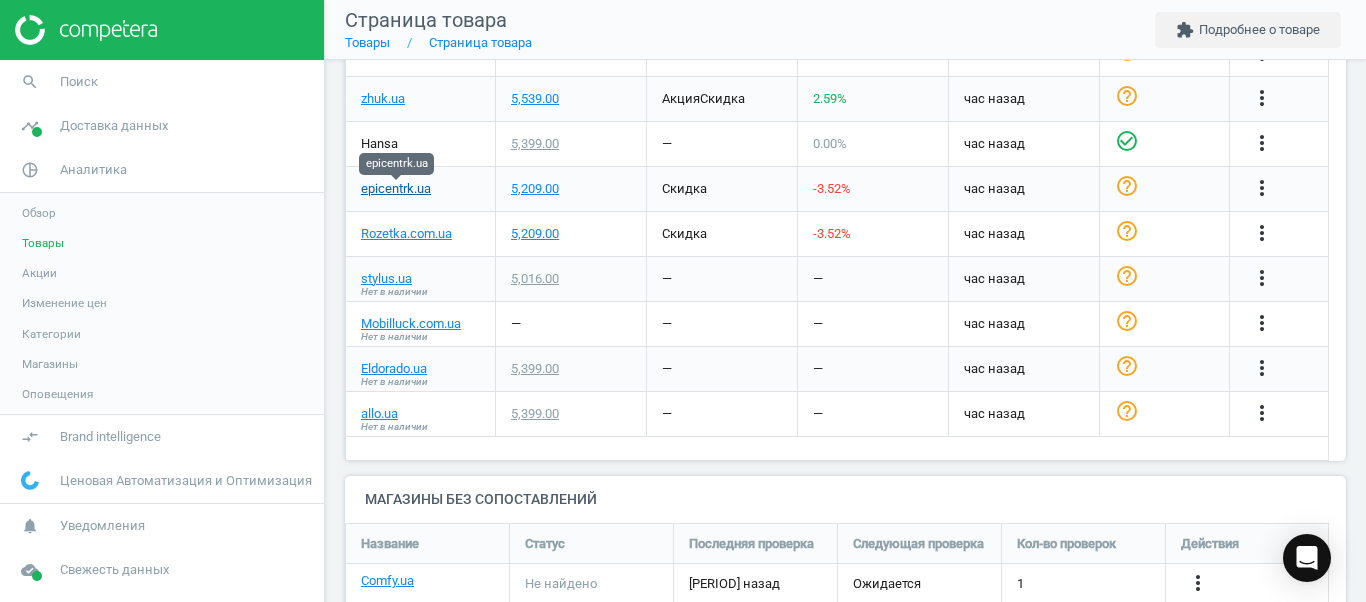 click on "epicentrk.ua" at bounding box center [396, 189] 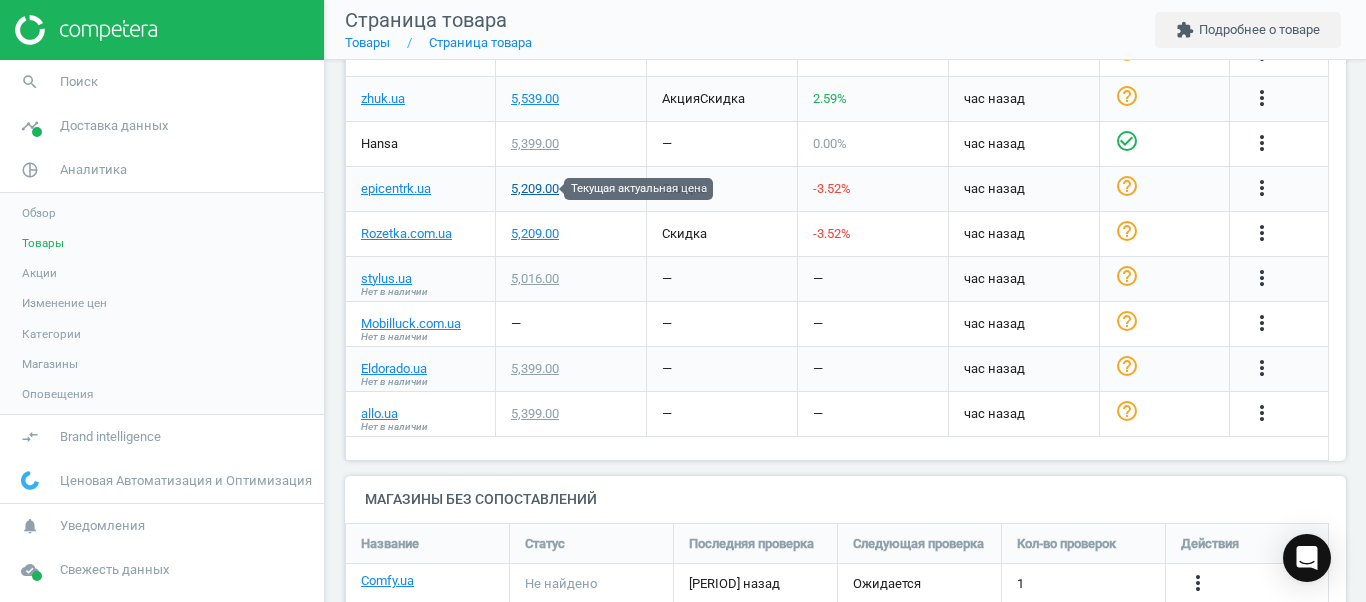 click on "5,209.00" at bounding box center [535, 189] 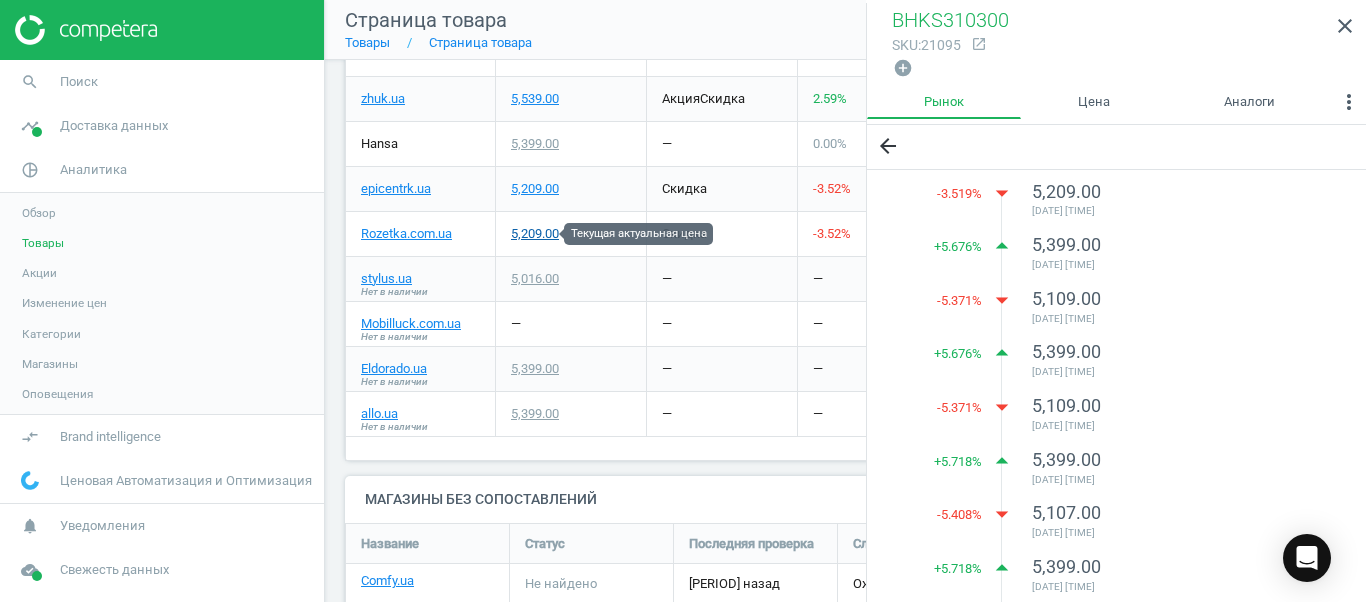 click on "5,209.00" at bounding box center [535, 234] 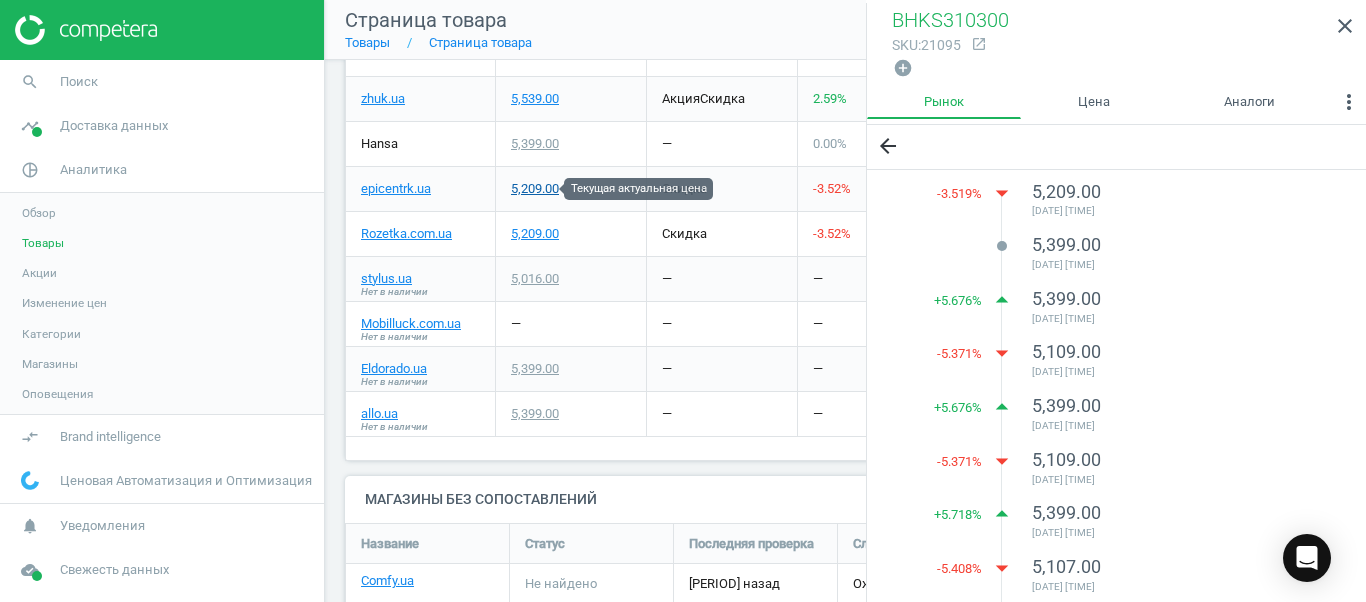 click on "5,209.00" at bounding box center [535, 189] 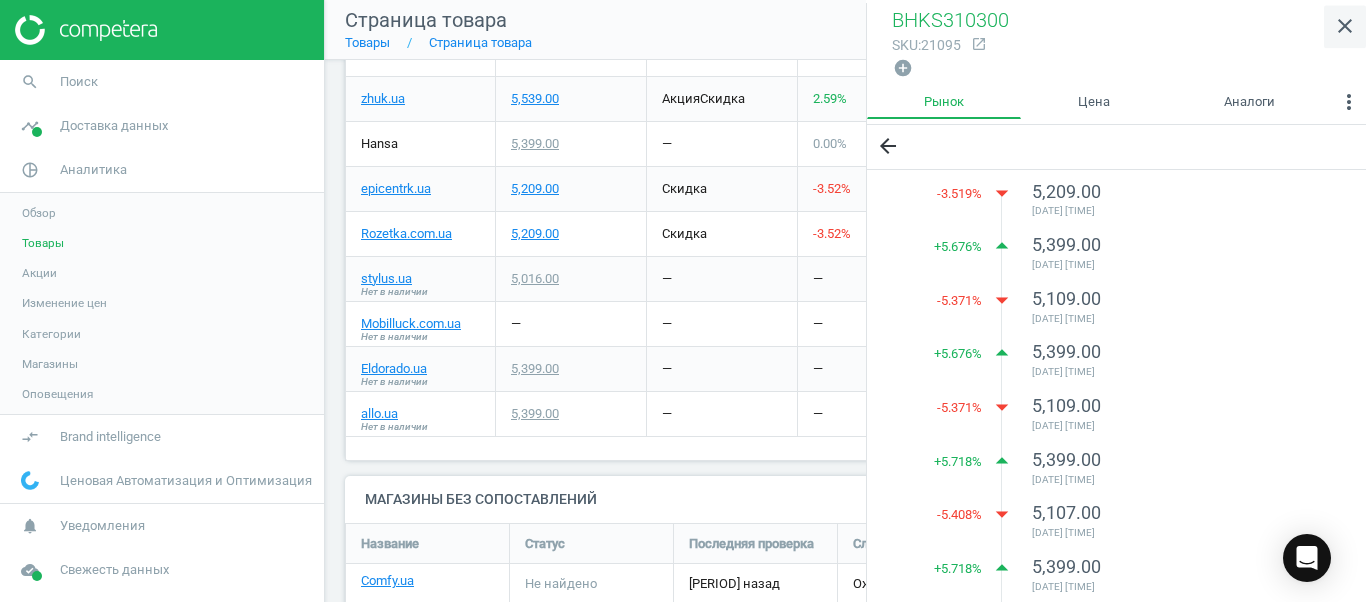 click on "close" at bounding box center (1345, 26) 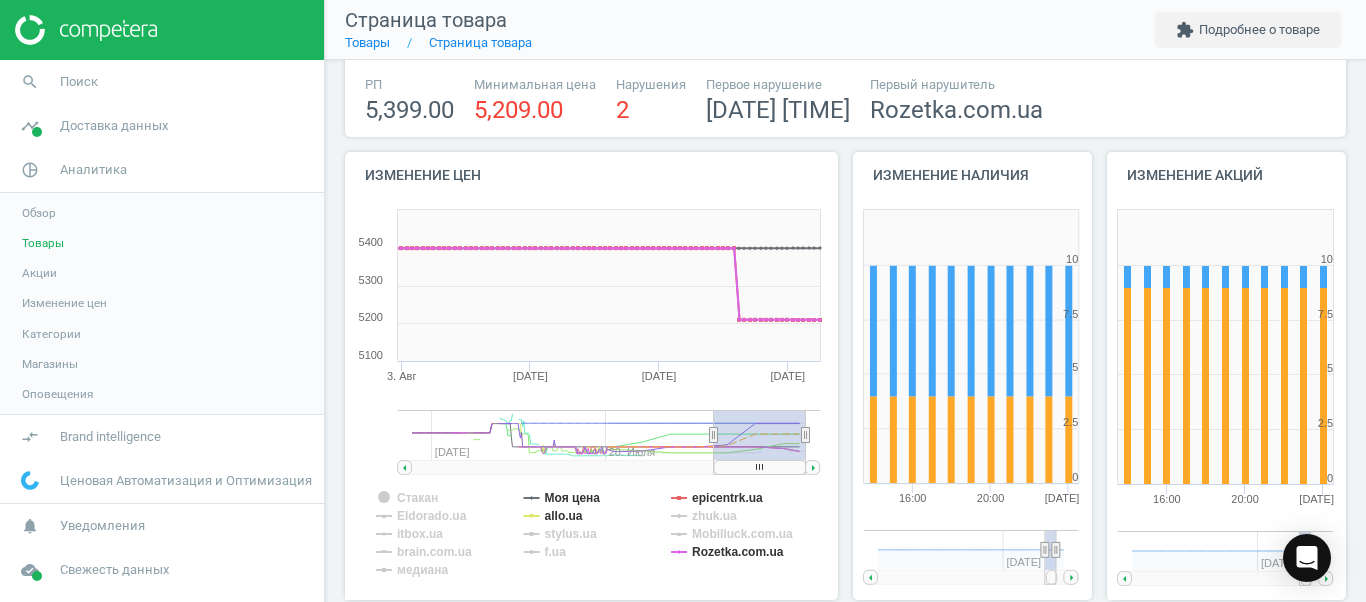 scroll, scrollTop: 0, scrollLeft: 0, axis: both 